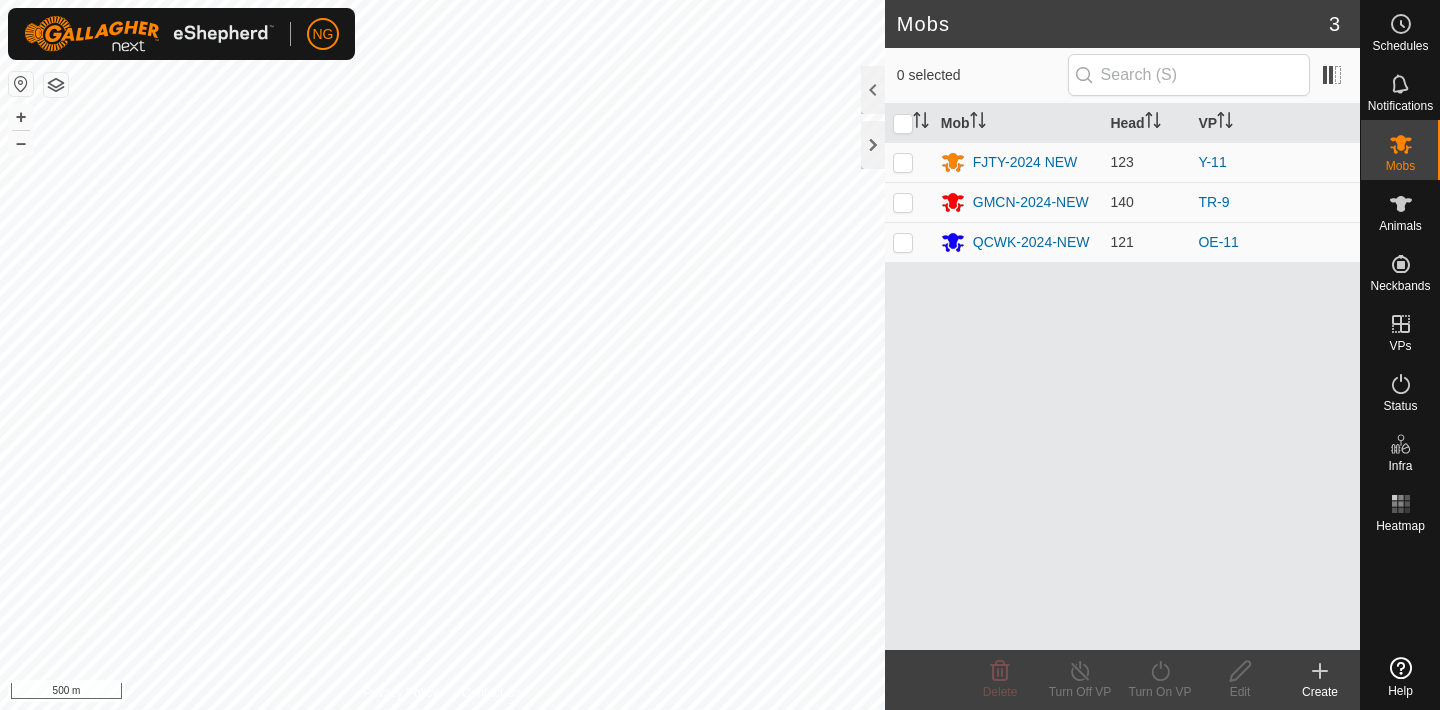 scroll, scrollTop: 0, scrollLeft: 0, axis: both 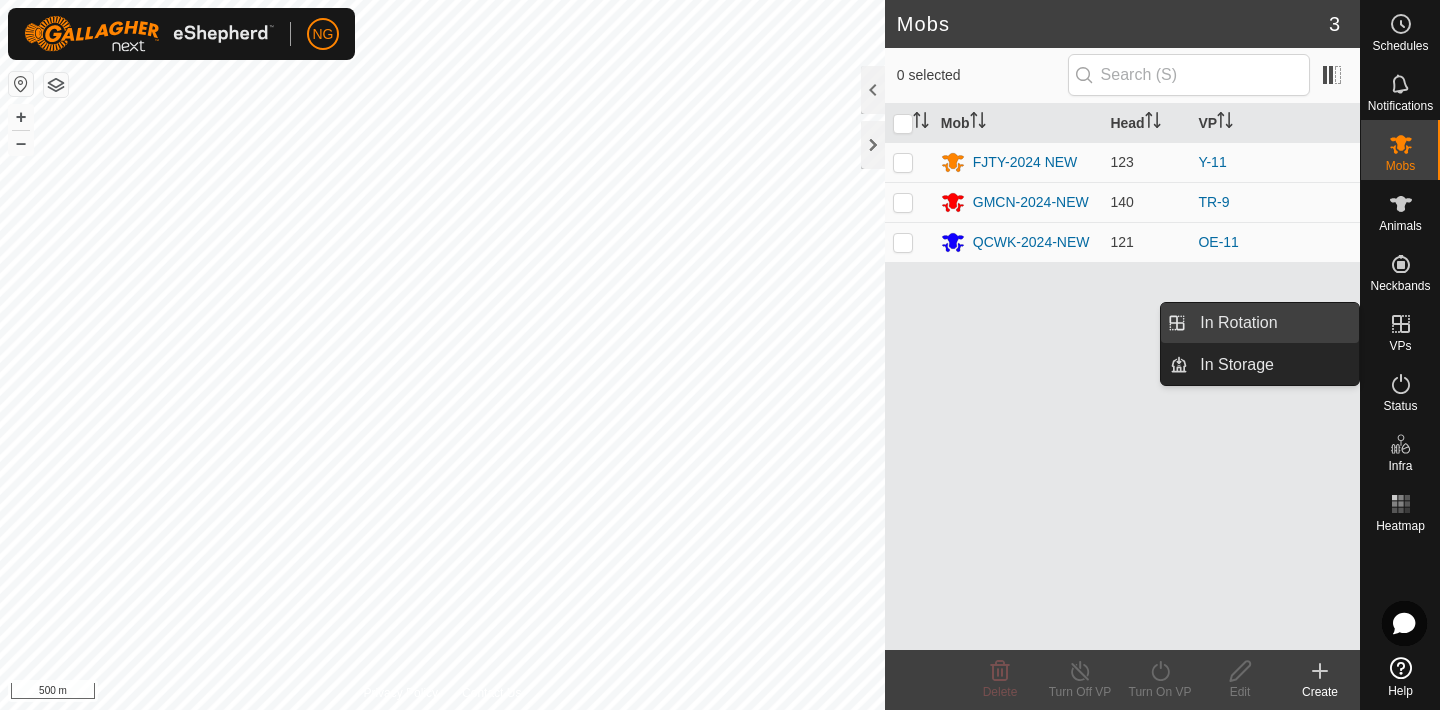 click on "In Rotation" at bounding box center (1273, 323) 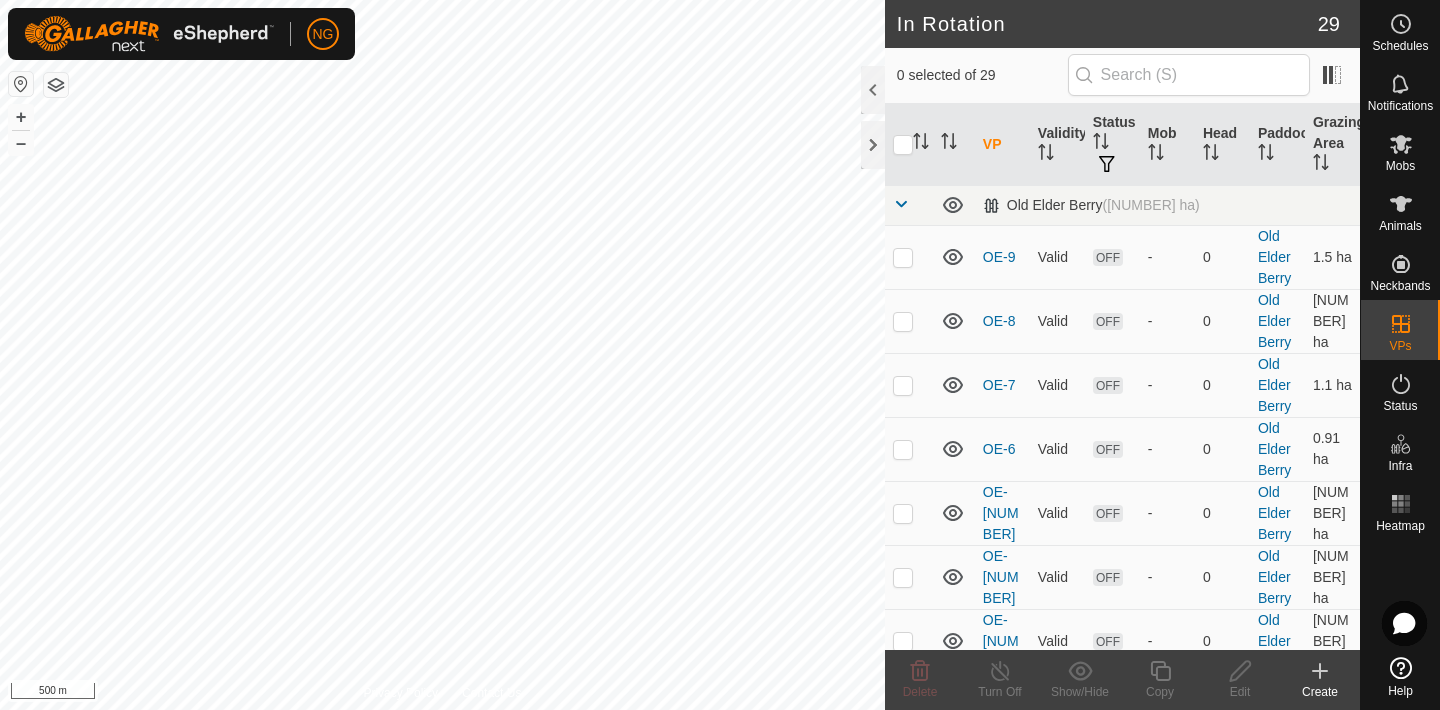 click 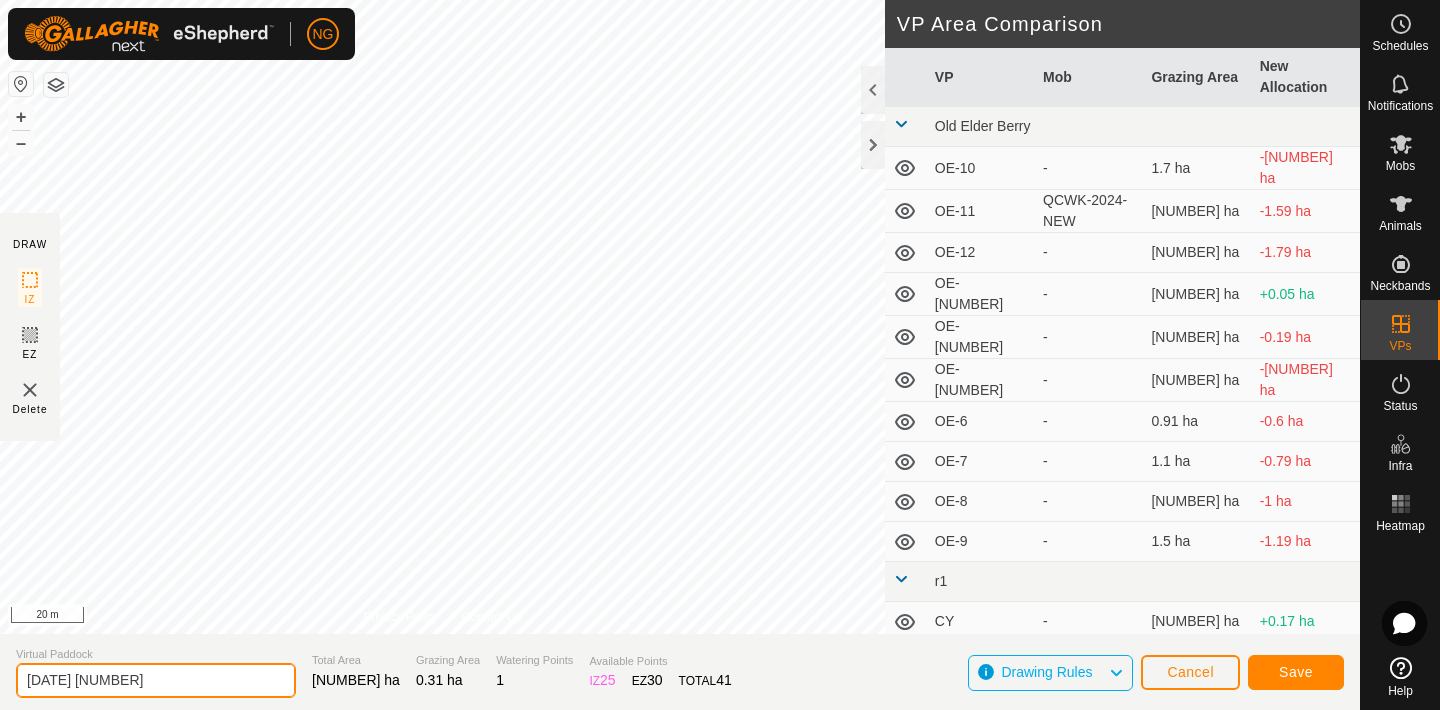 click on "[DATE] [NUMBER]" 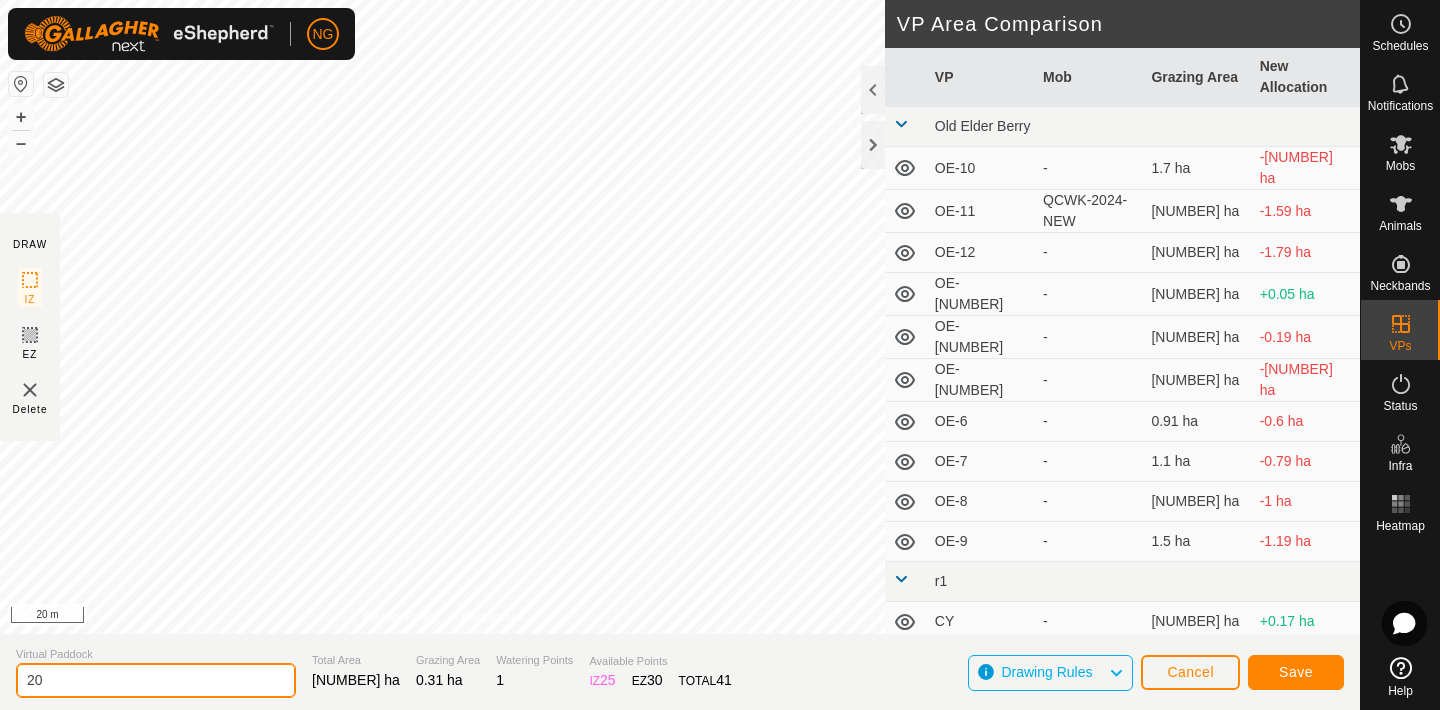 type on "2" 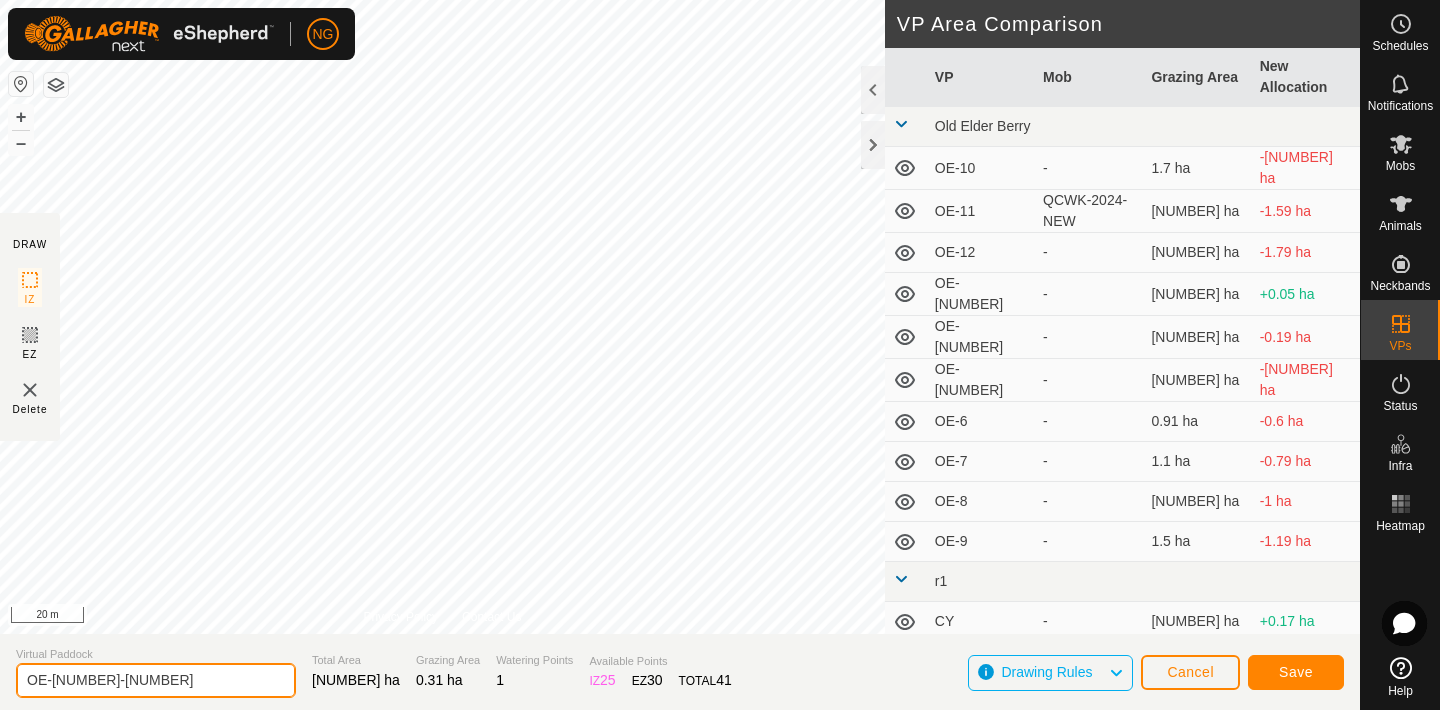 type on "OE-[NUMBER]-[NUMBER]" 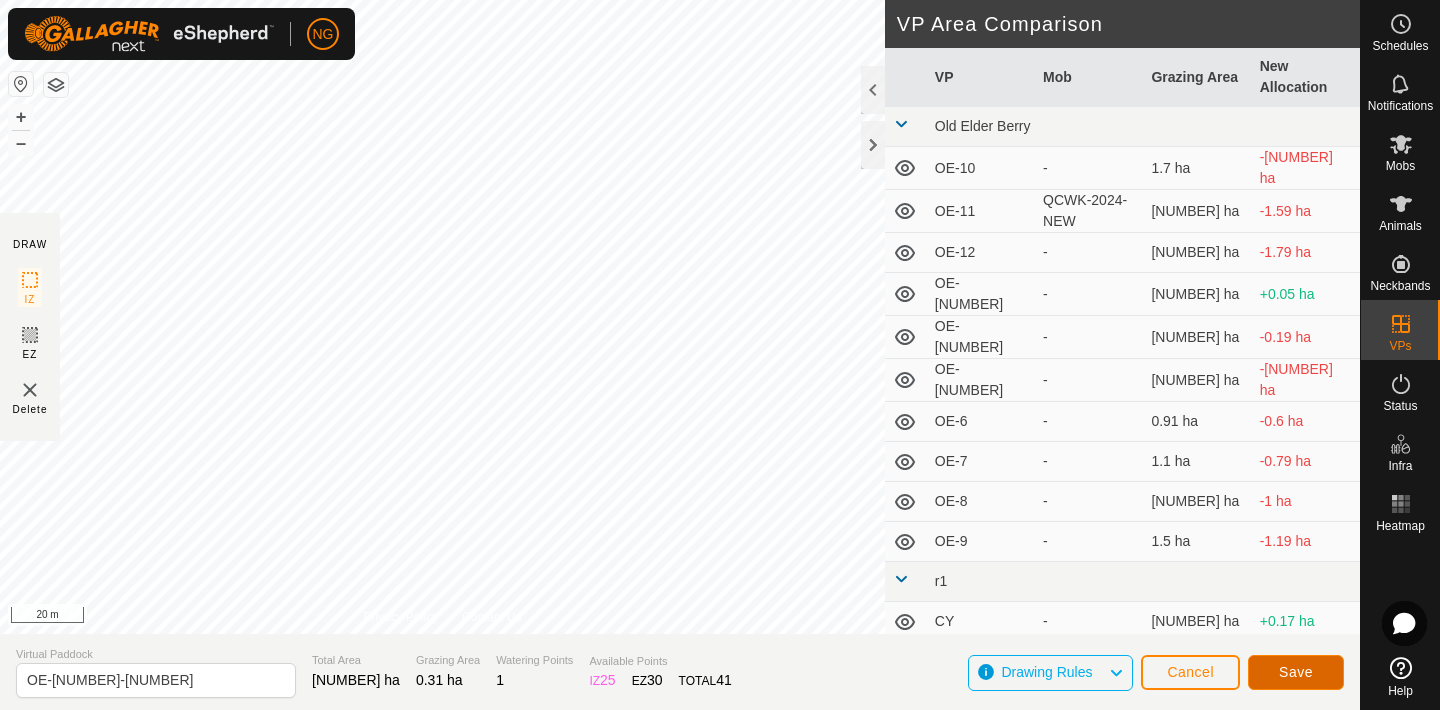click on "Save" 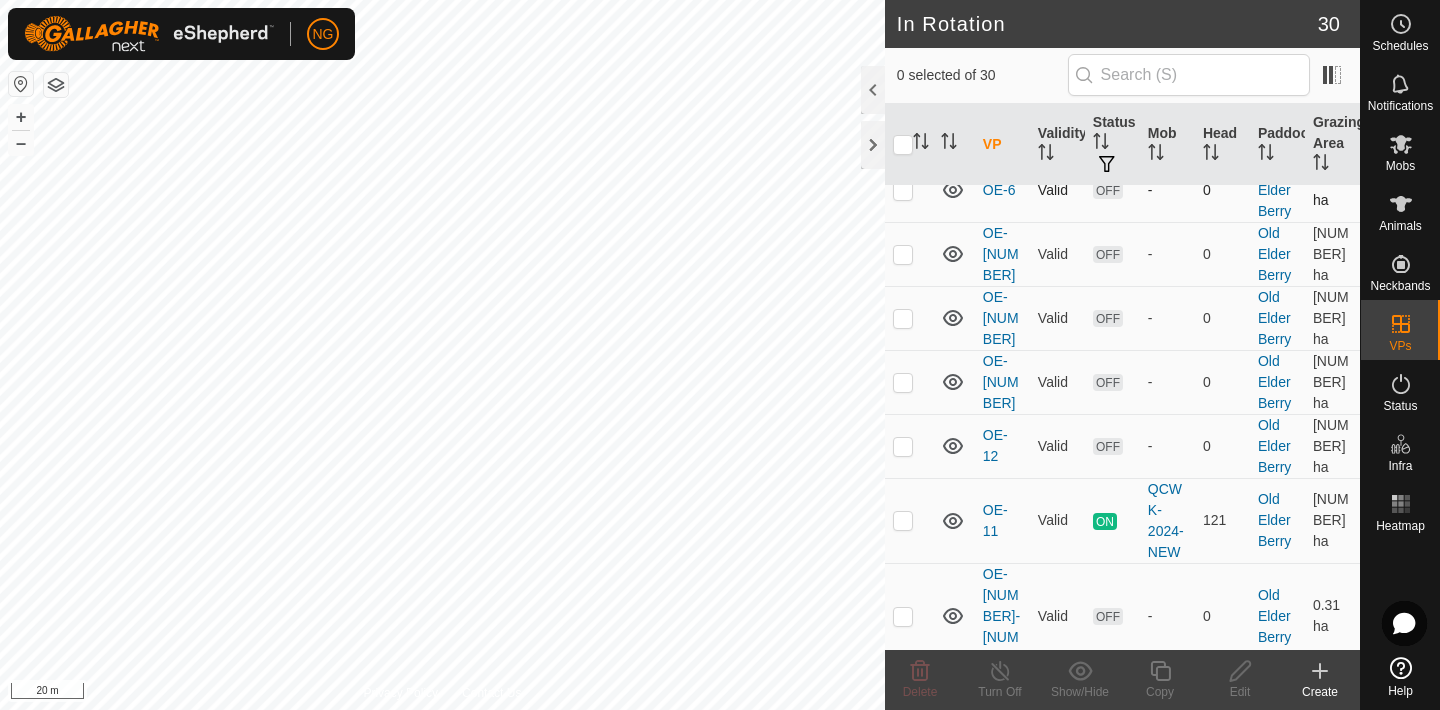 scroll, scrollTop: 265, scrollLeft: 0, axis: vertical 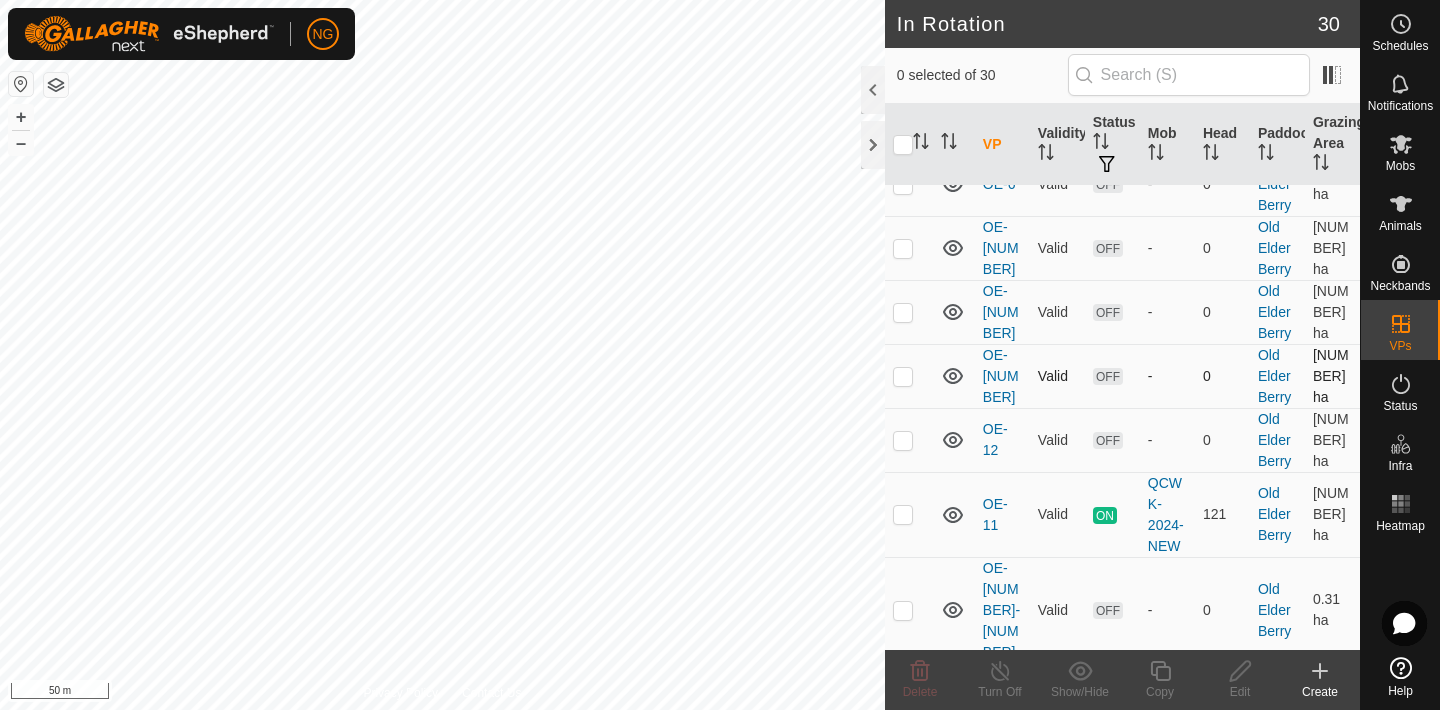 click at bounding box center [903, 376] 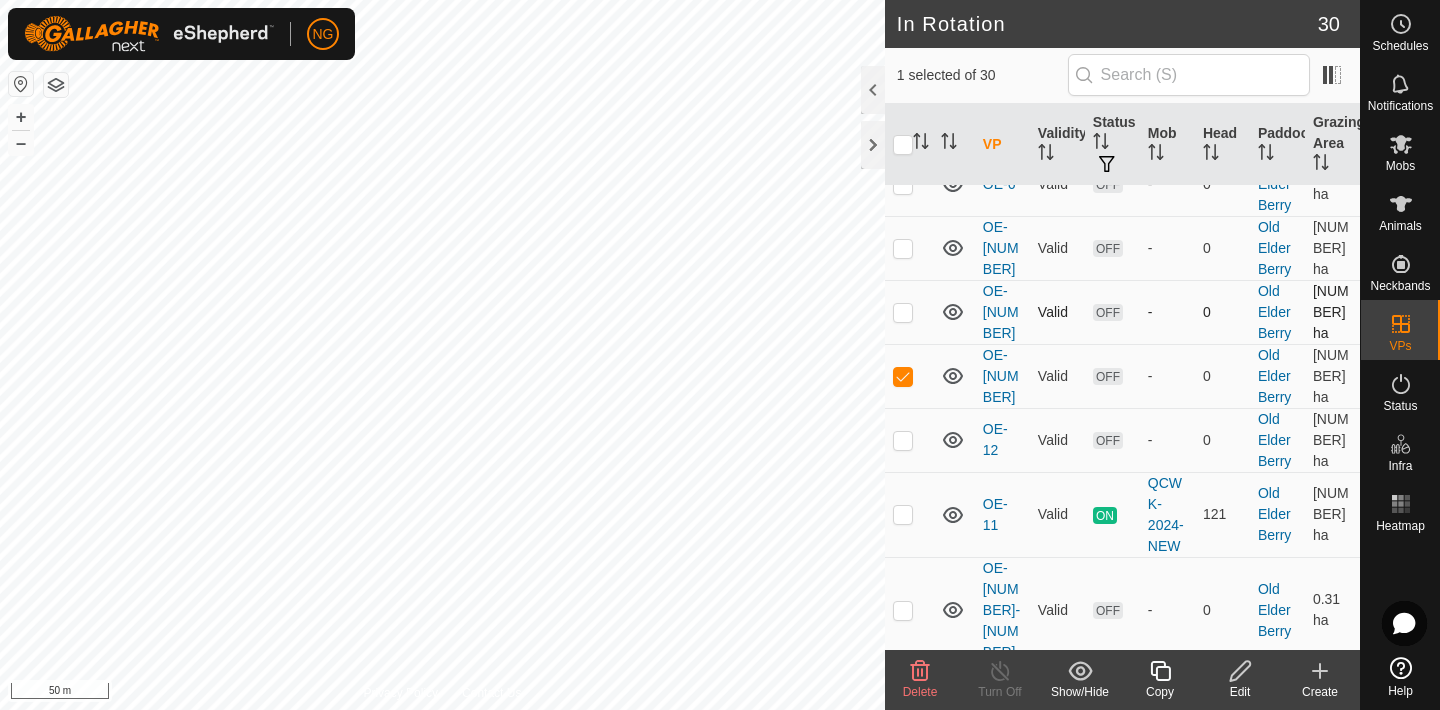 click at bounding box center (903, 312) 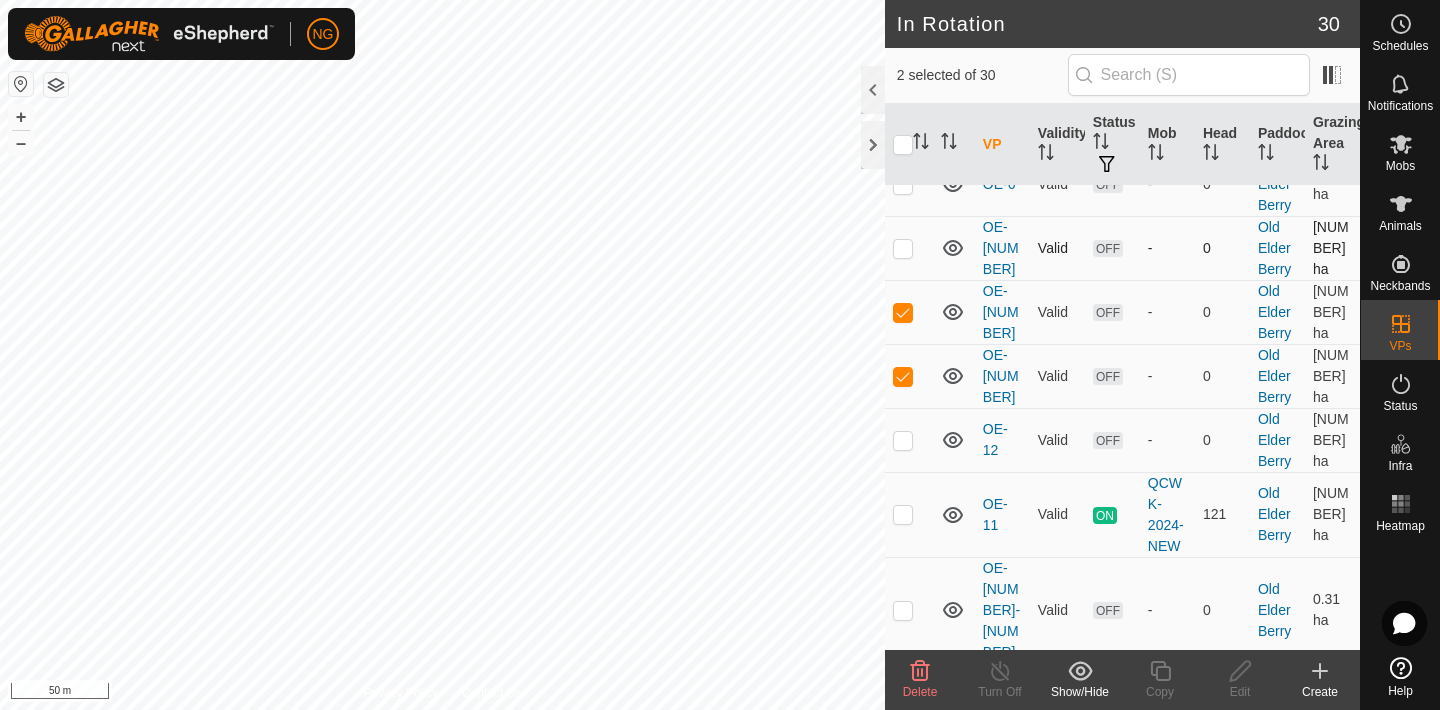 click at bounding box center (903, 248) 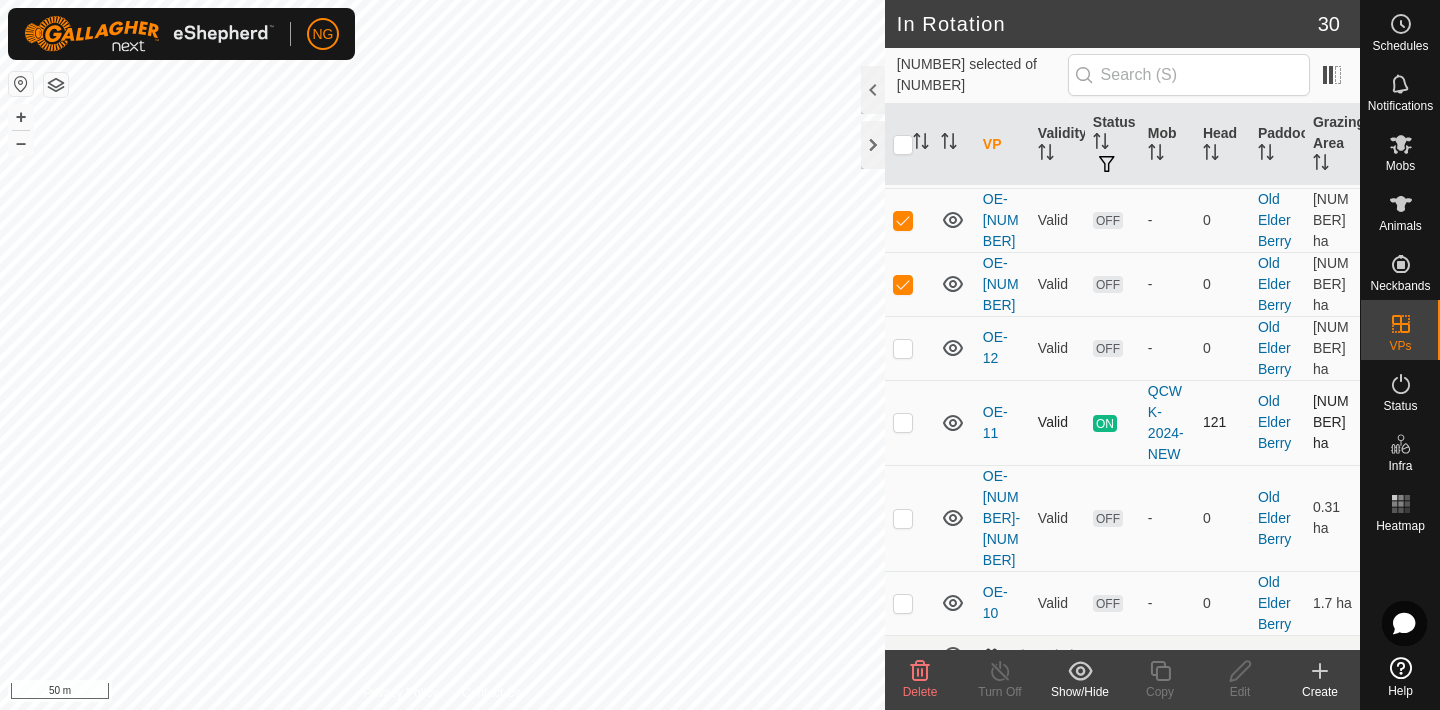 scroll, scrollTop: 367, scrollLeft: 0, axis: vertical 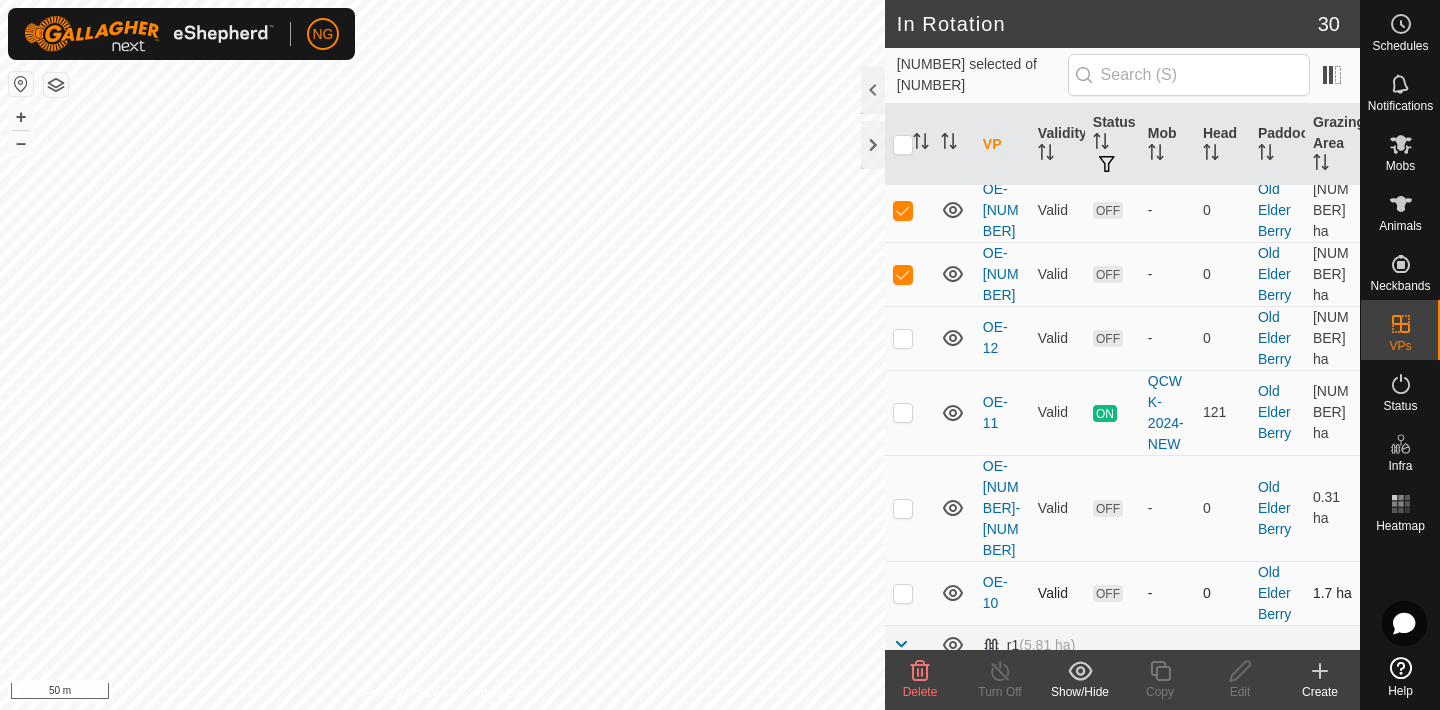 click at bounding box center (903, 593) 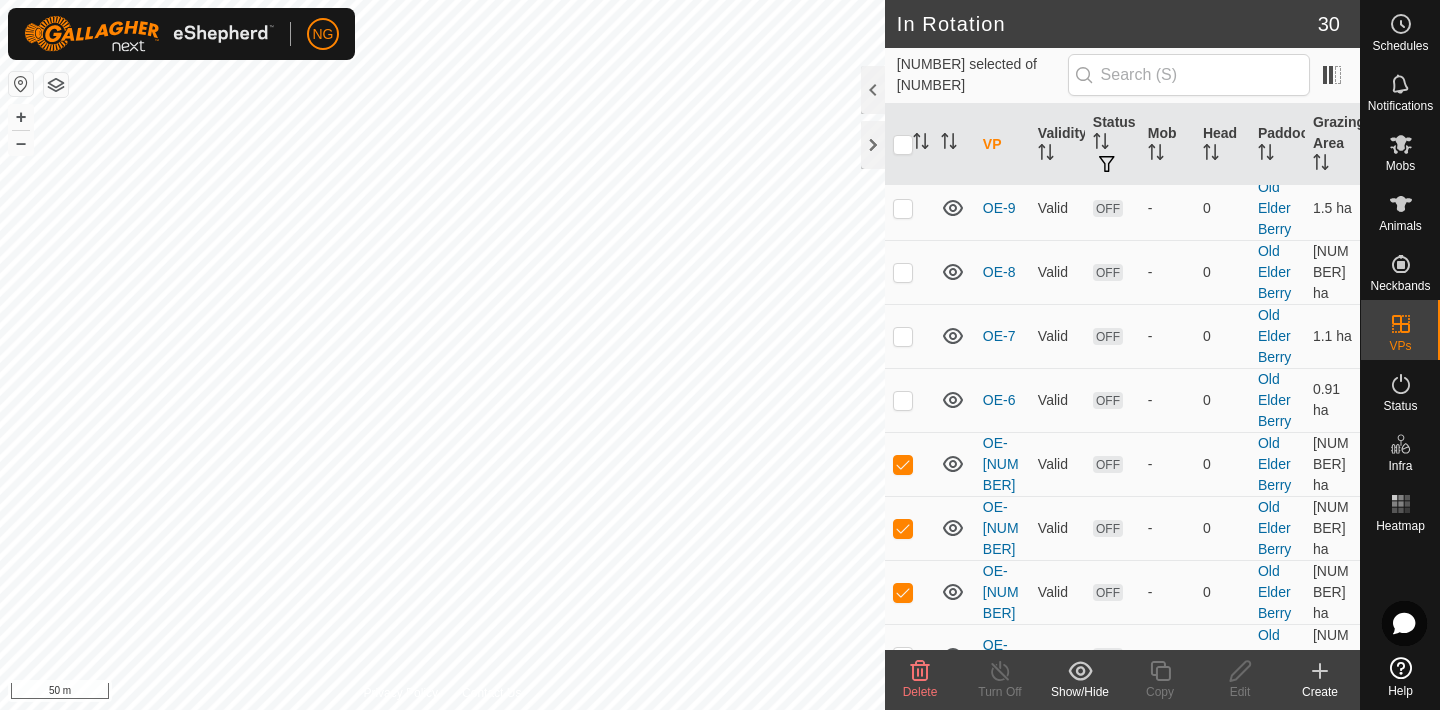 scroll, scrollTop: 0, scrollLeft: 0, axis: both 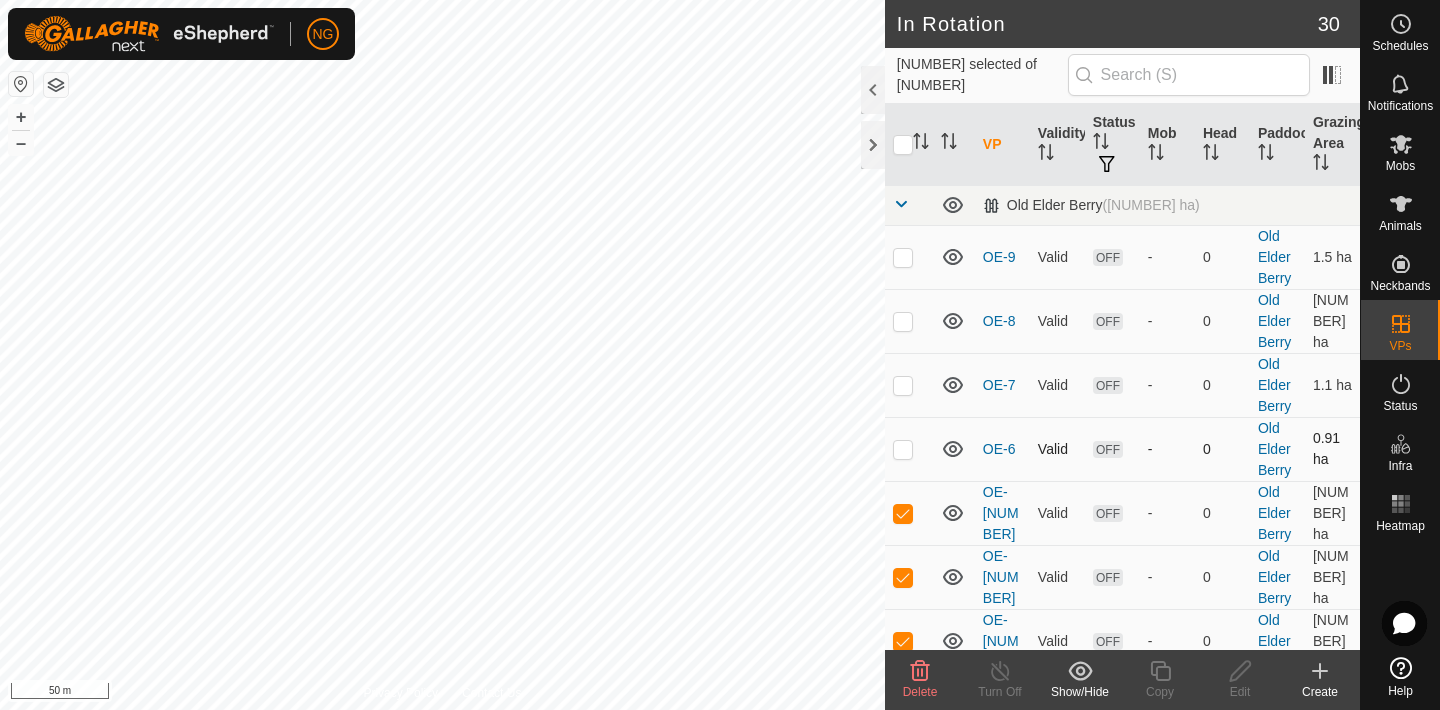 click at bounding box center [903, 449] 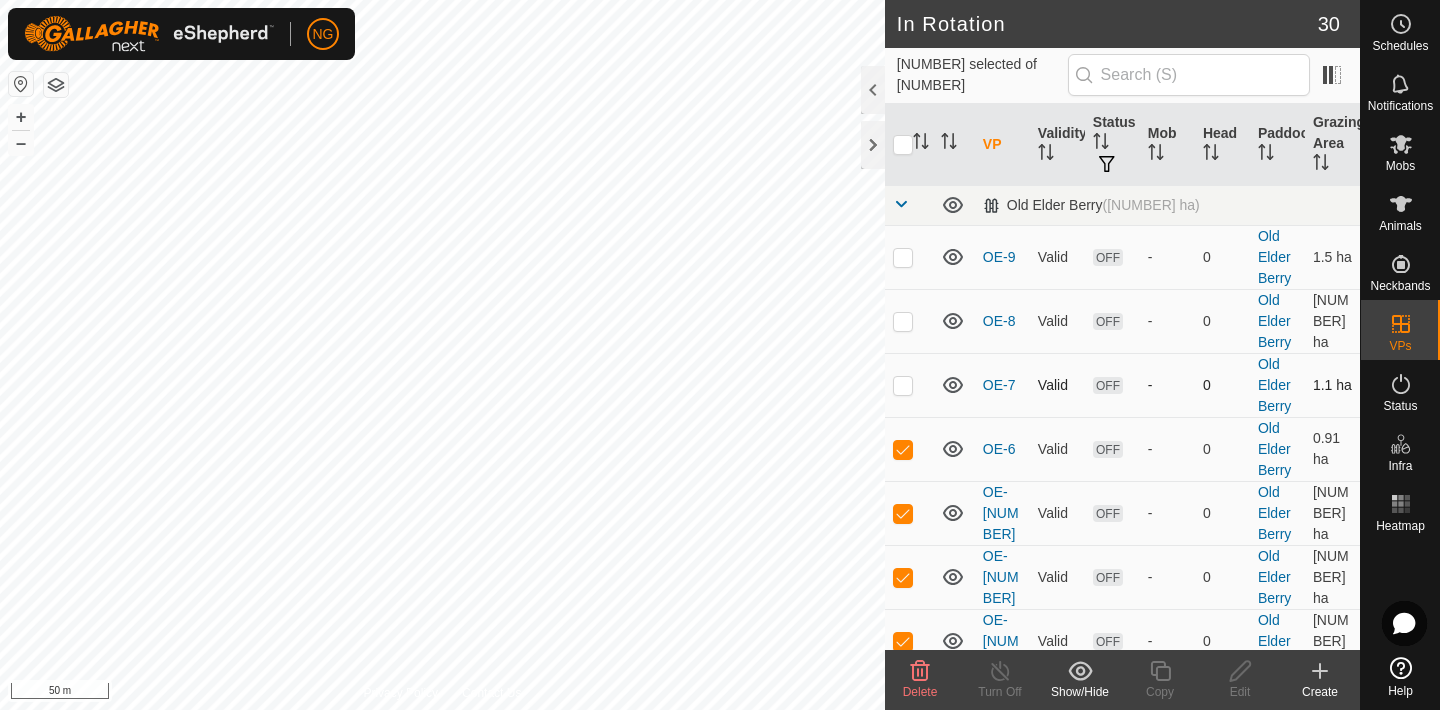 click at bounding box center [903, 385] 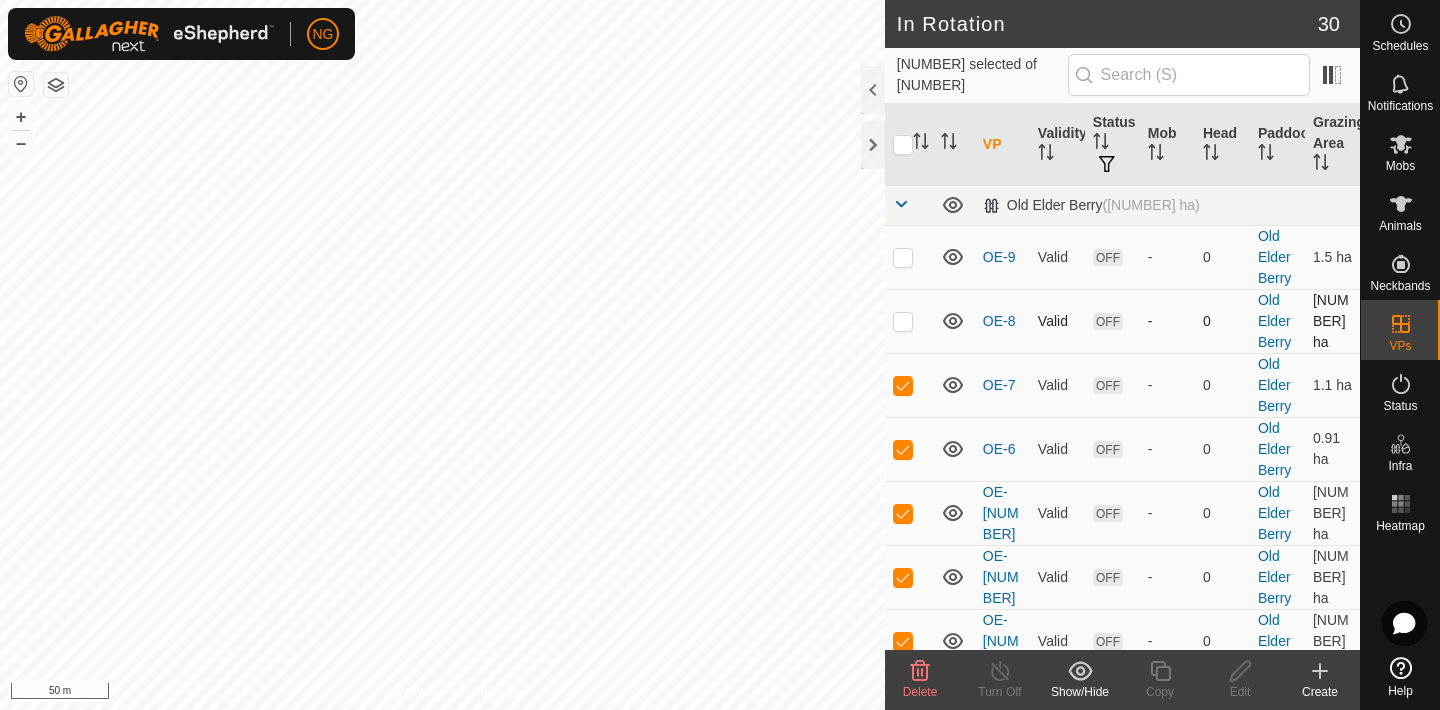 click at bounding box center [903, 321] 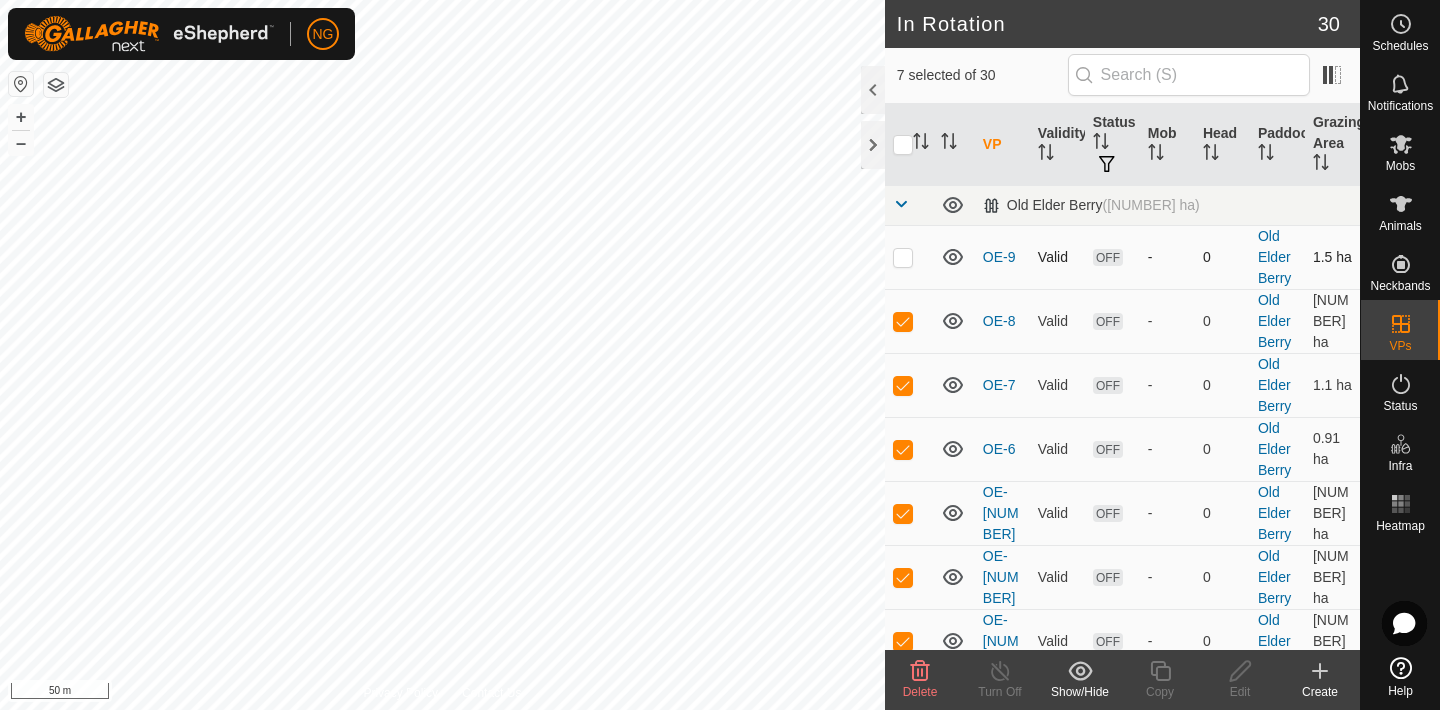 click at bounding box center [903, 257] 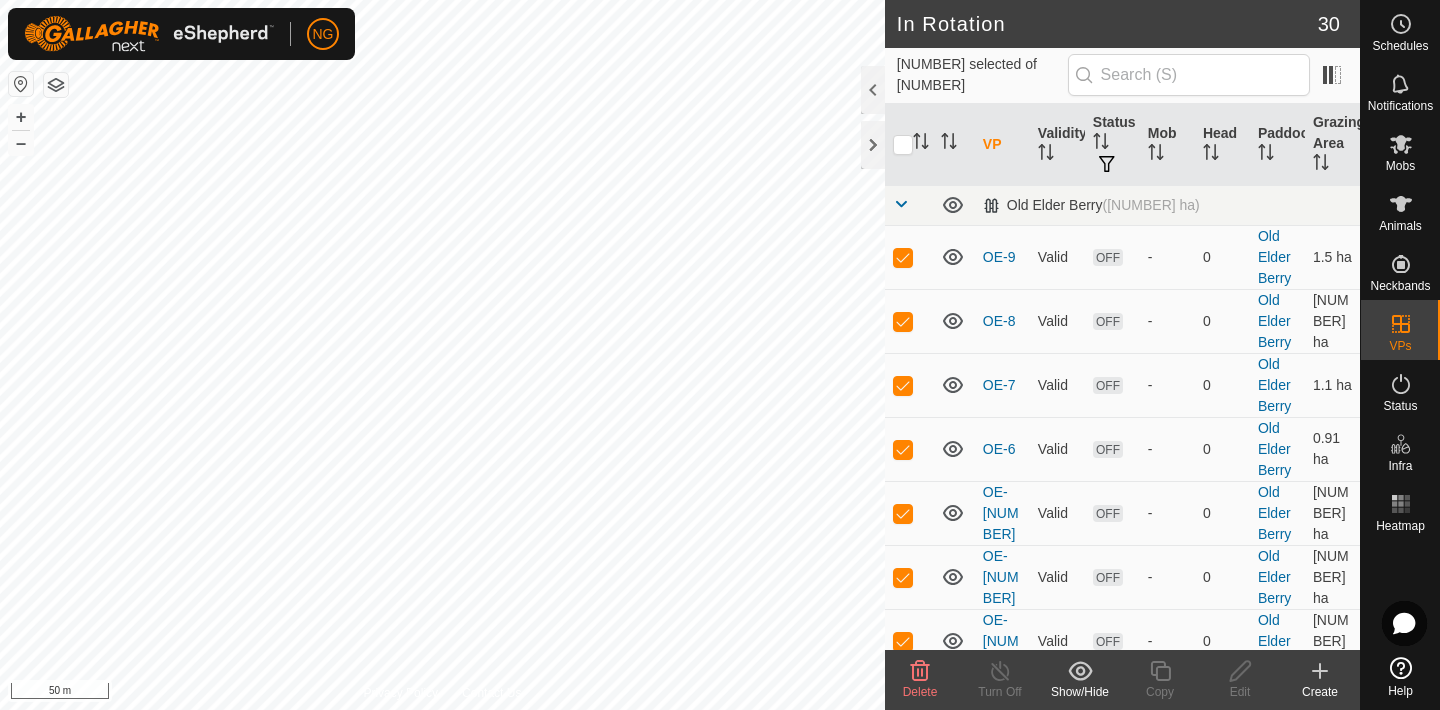 click 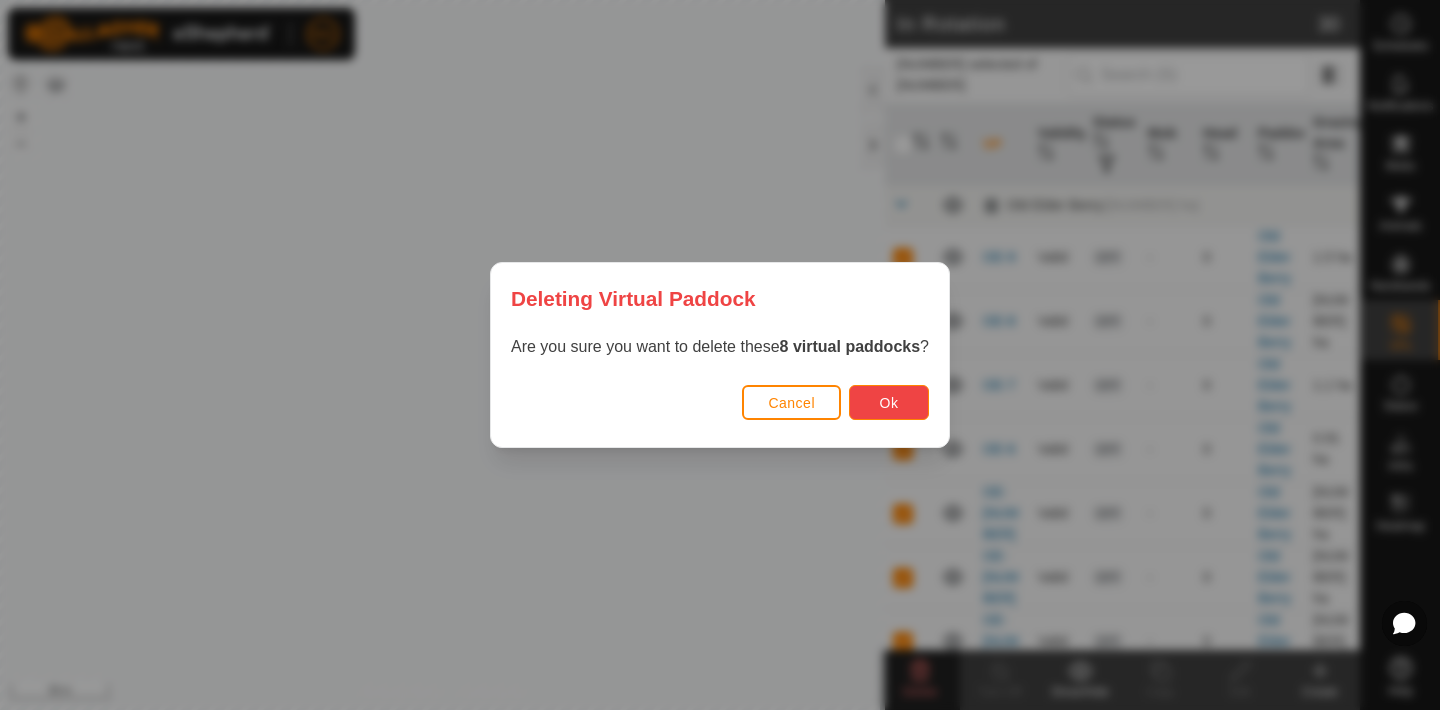 click on "Ok" at bounding box center [889, 403] 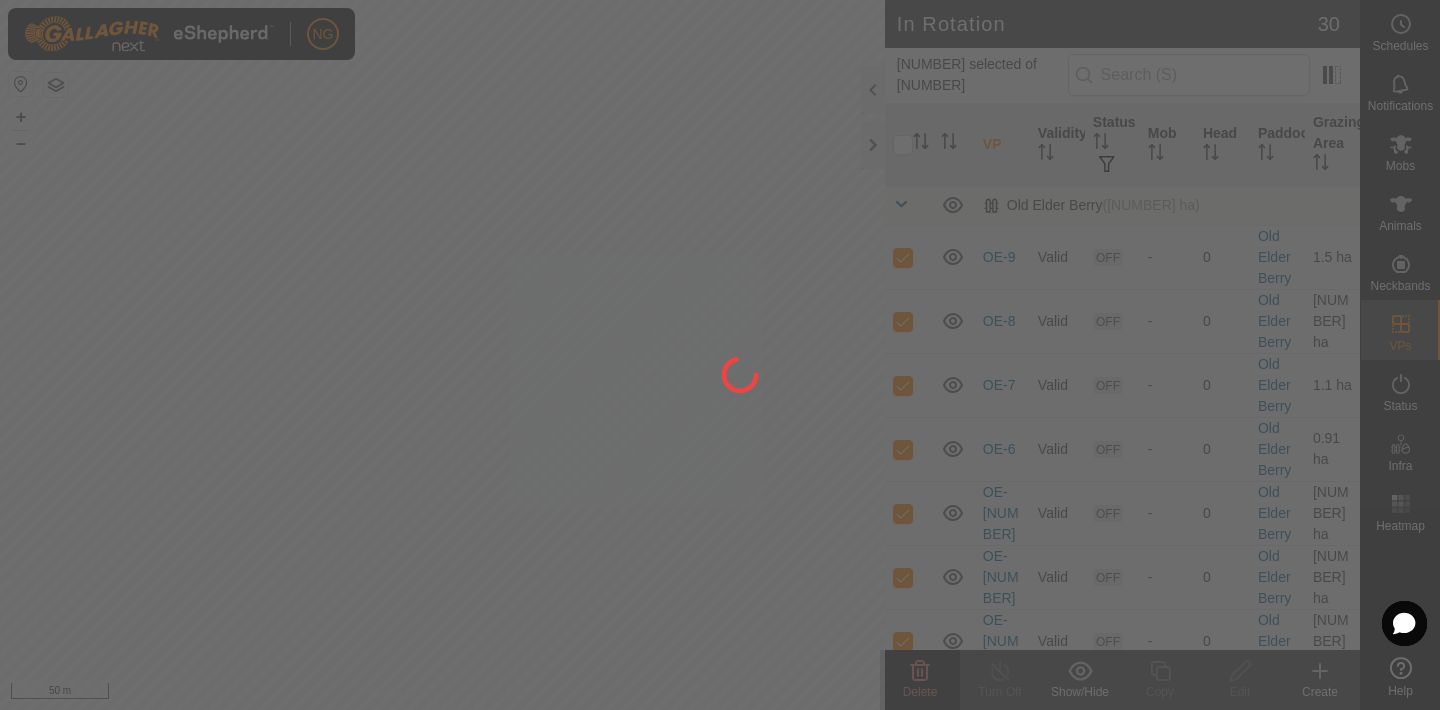 checkbox on "false" 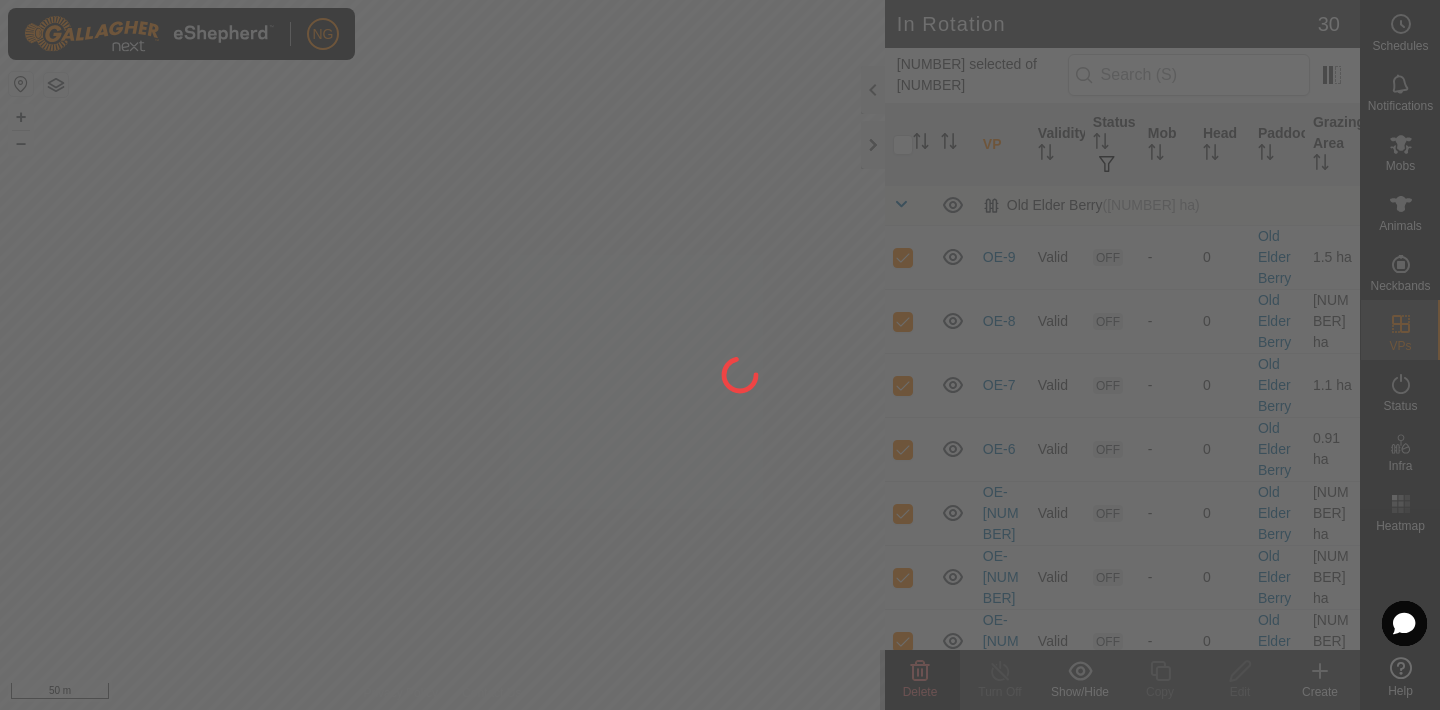 checkbox on "false" 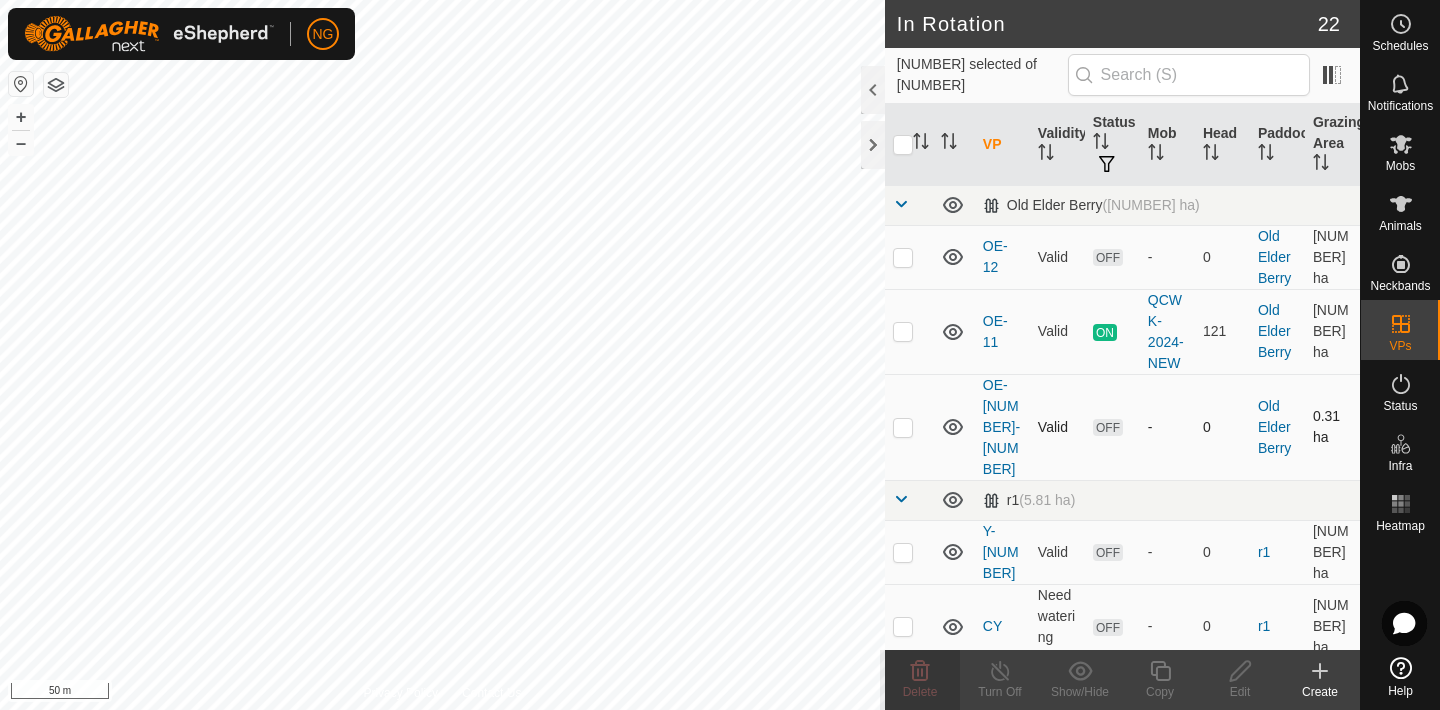 click at bounding box center (903, 427) 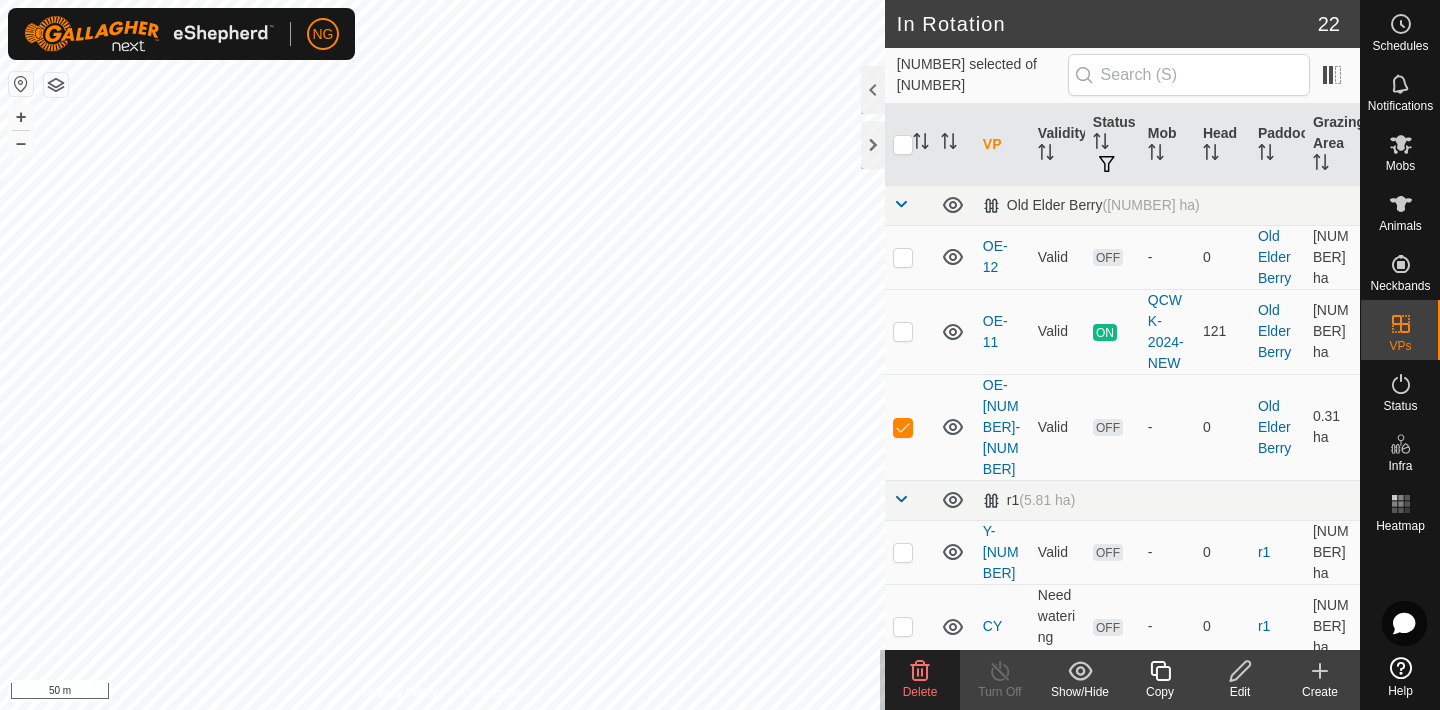 click 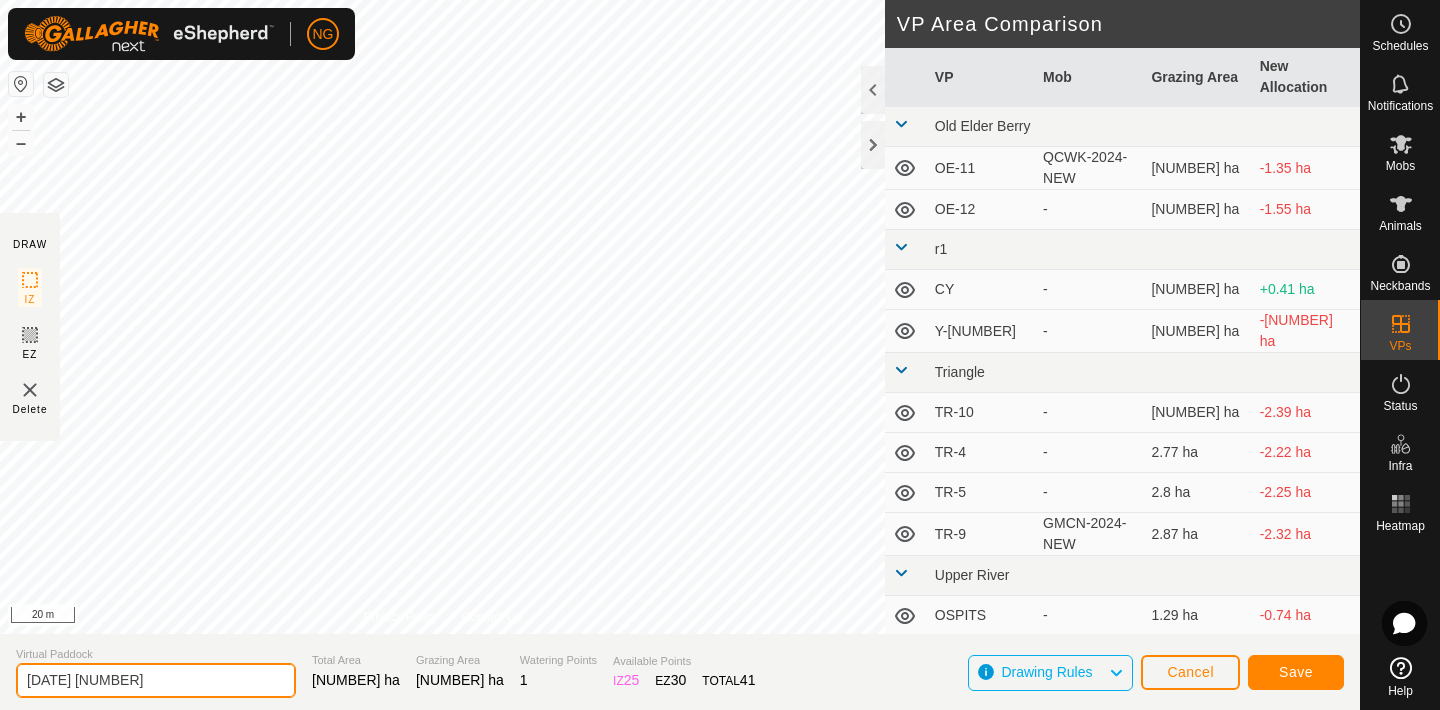 click on "[DATE] [NUMBER]" 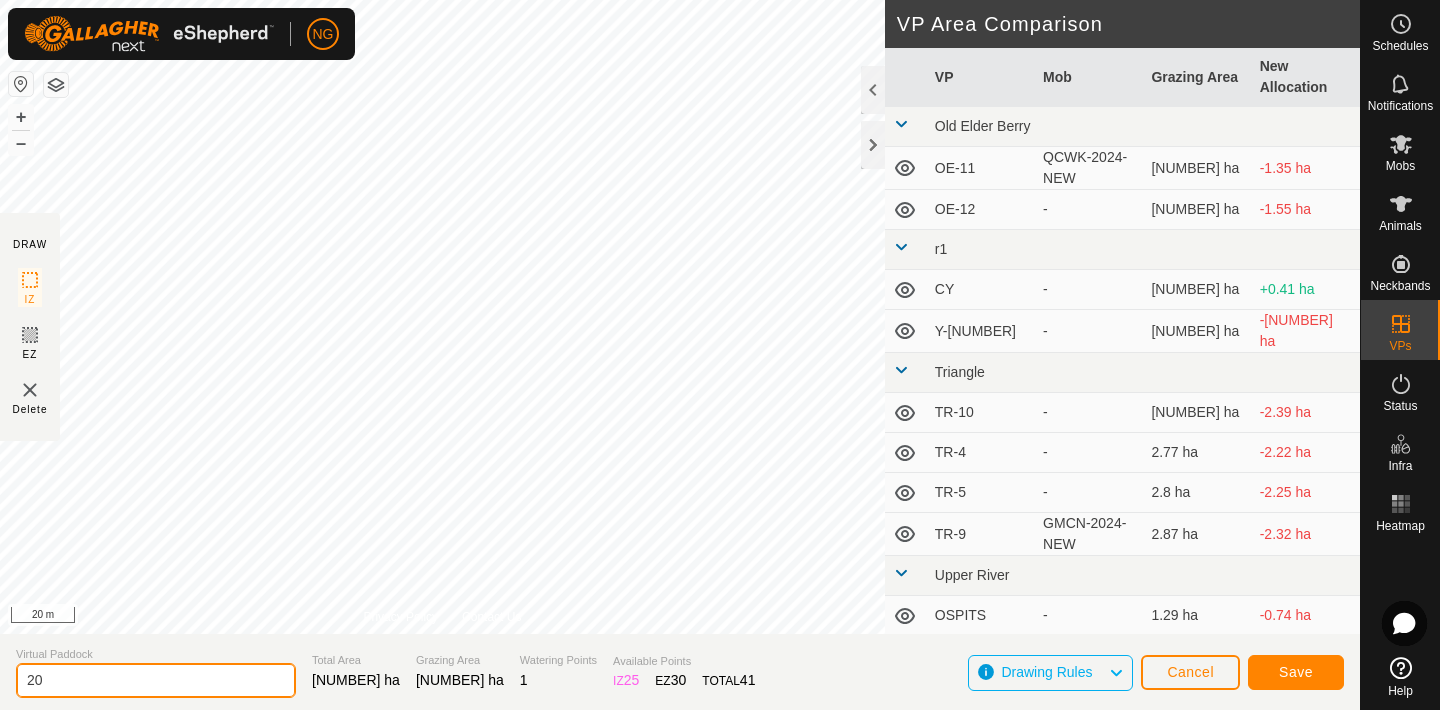 type on "2" 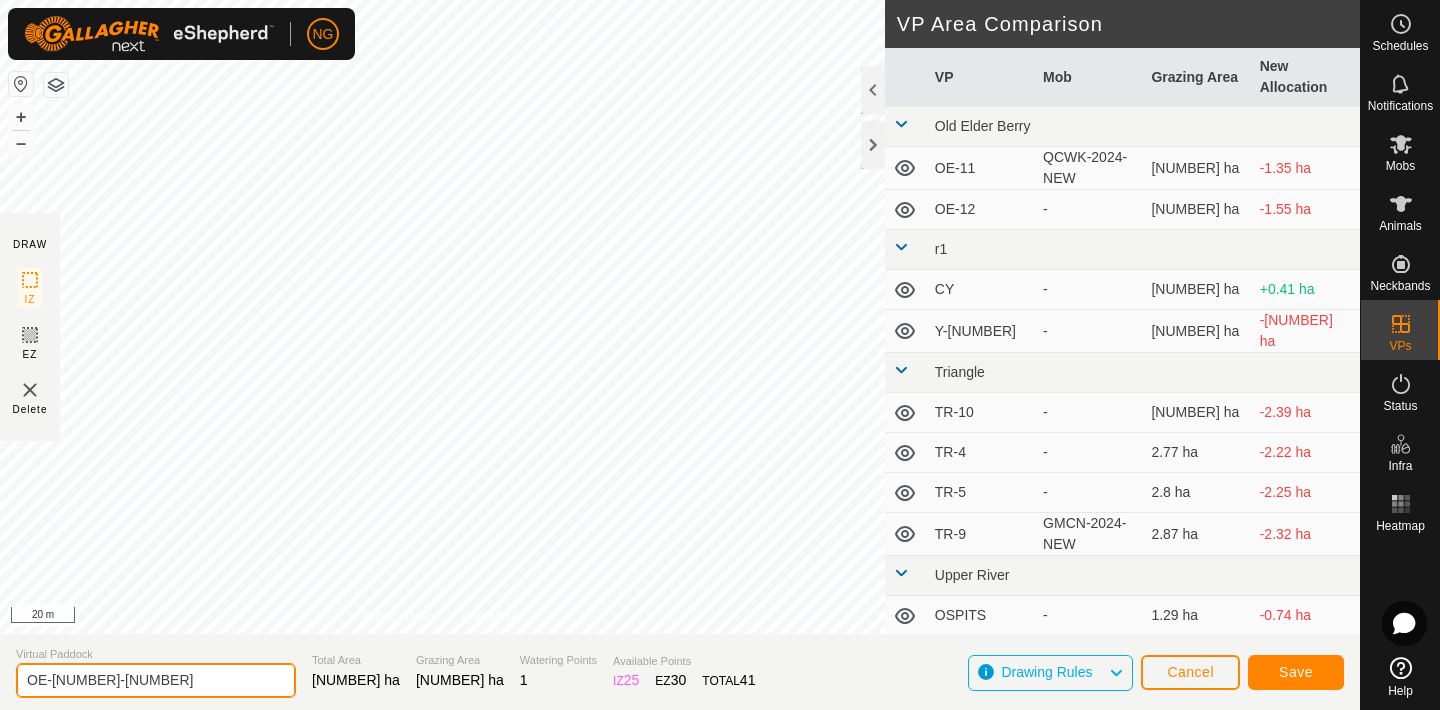type on "OE-[NUMBER]-[NUMBER]" 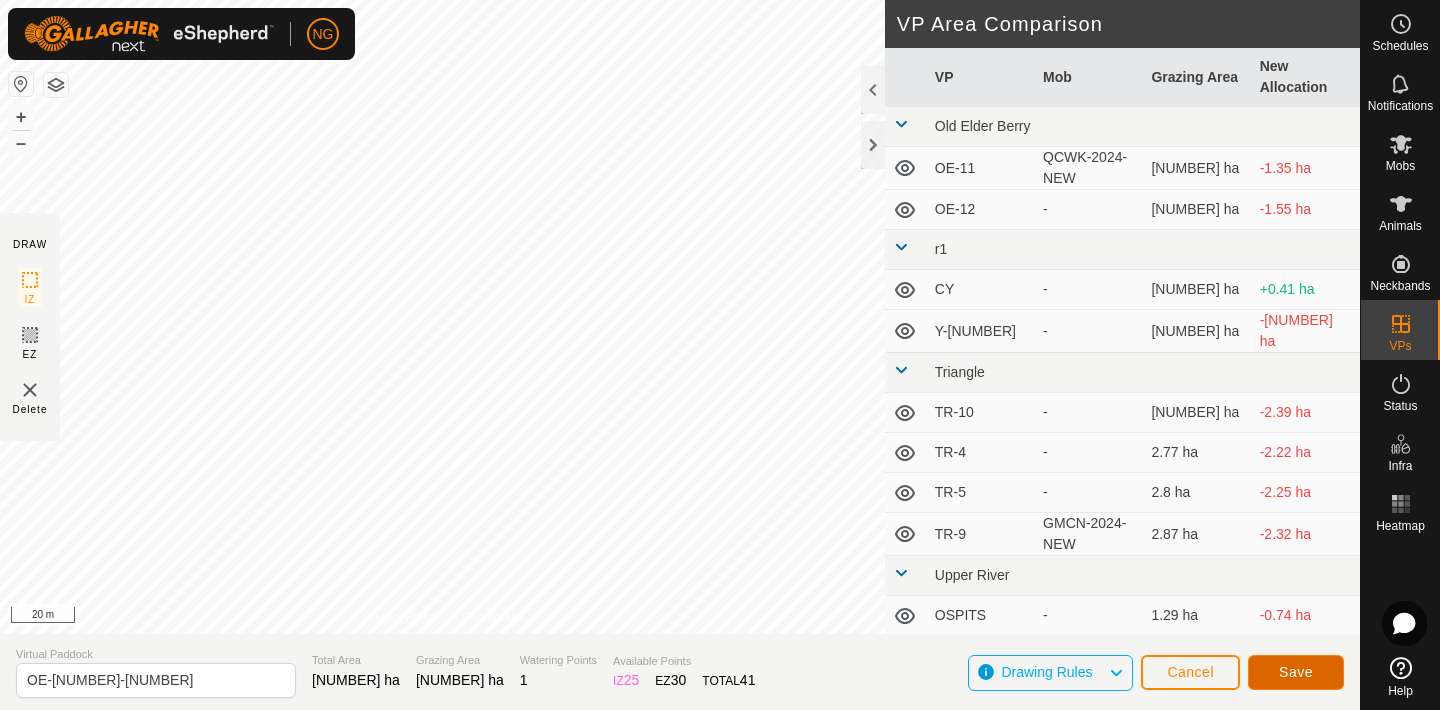 click on "Save" 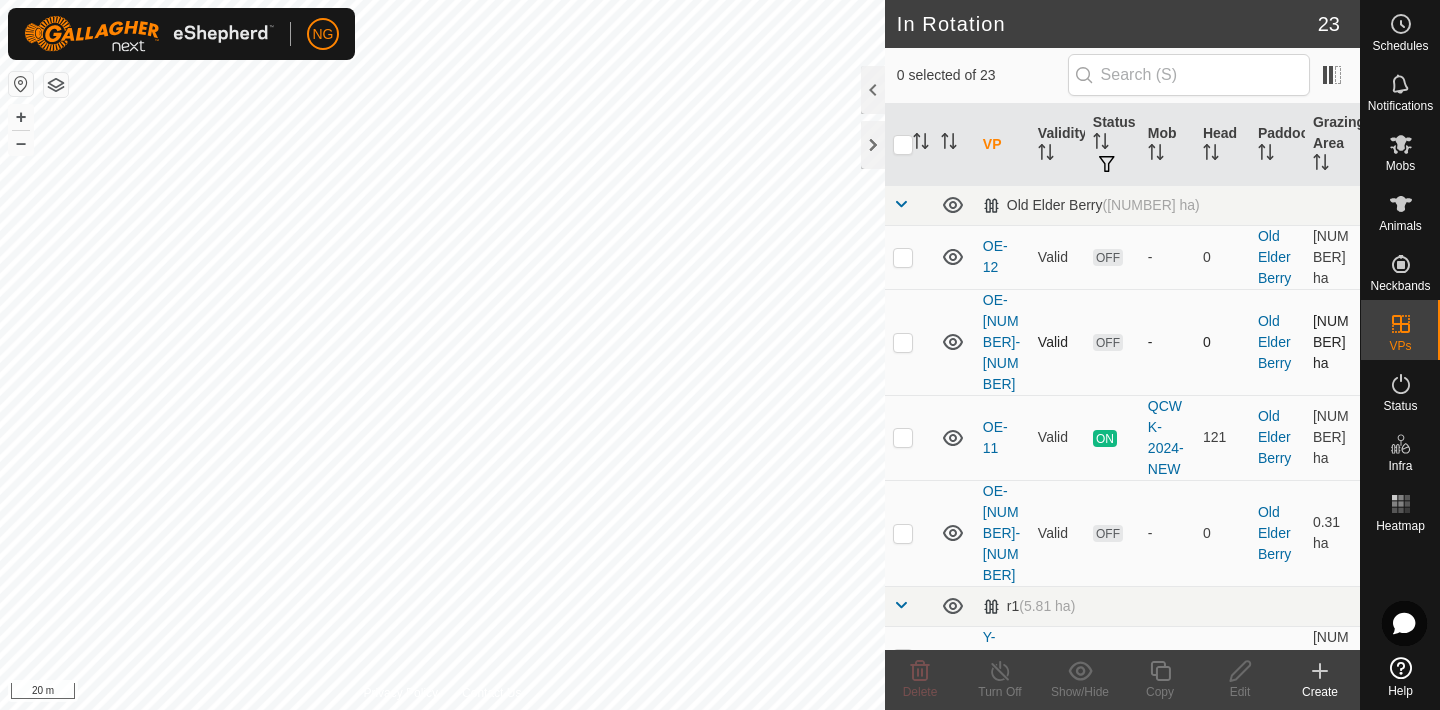 click at bounding box center (903, 342) 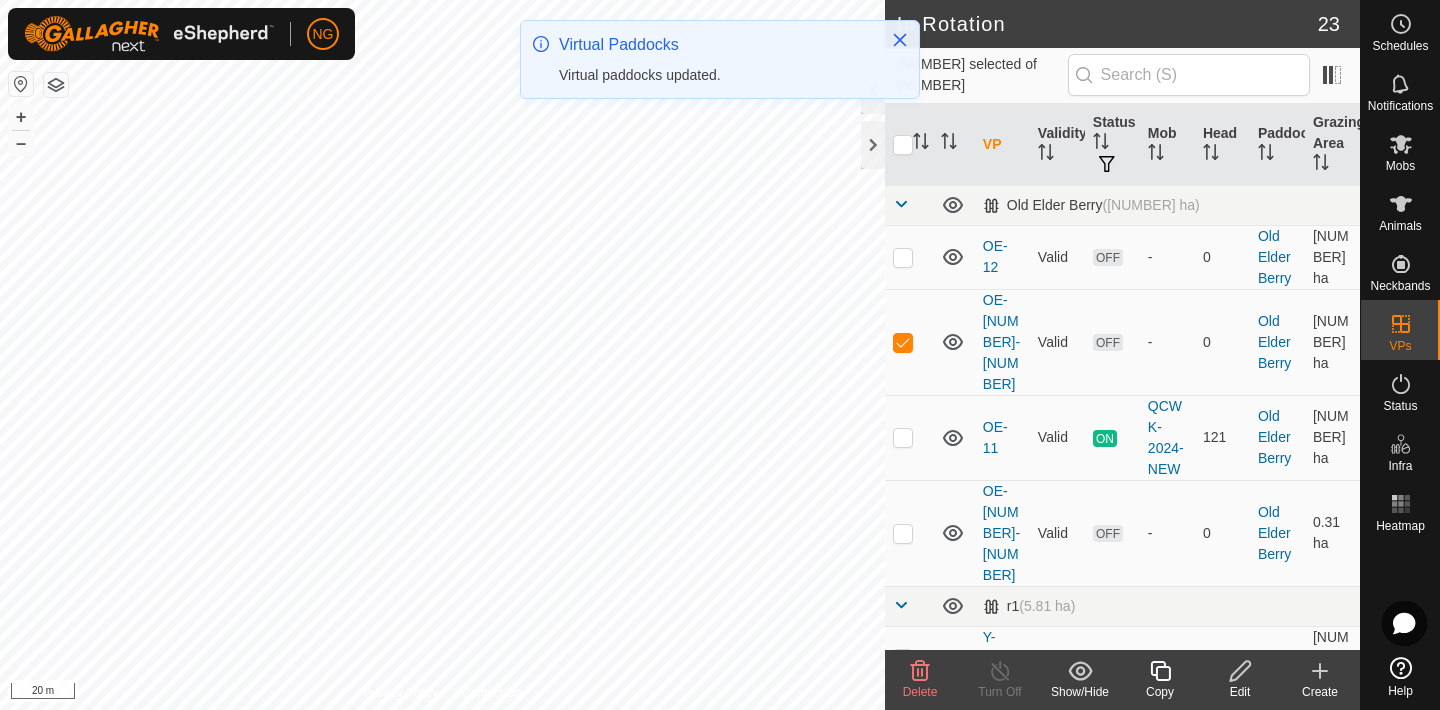 click 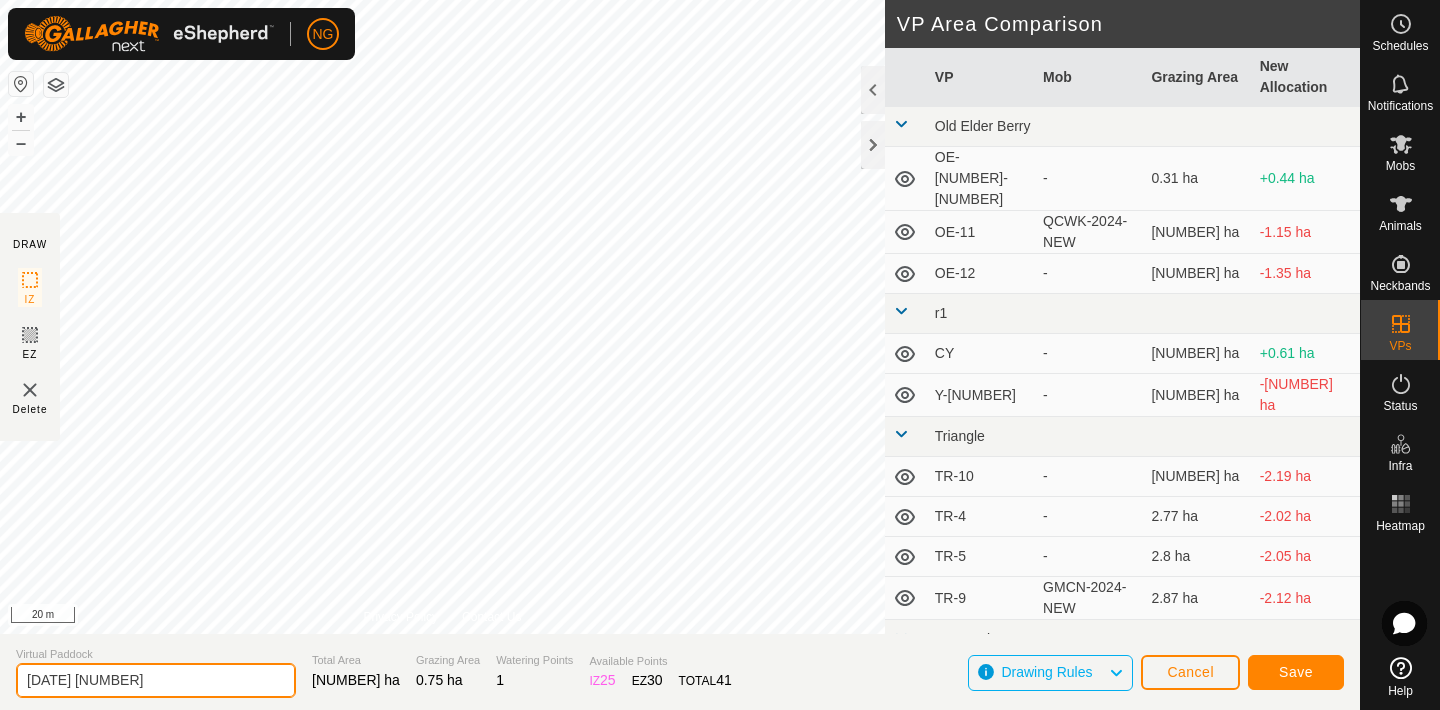 click on "[DATE] [NUMBER]" 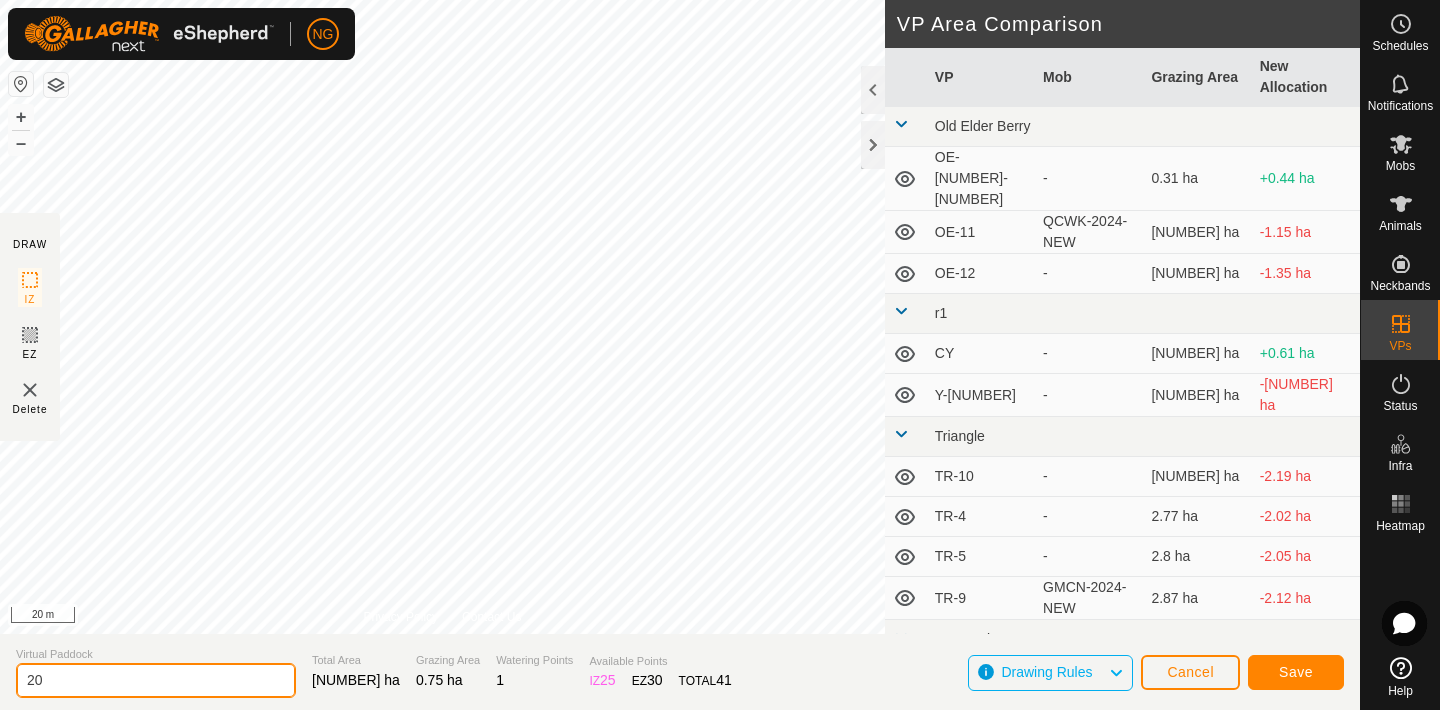 type on "2" 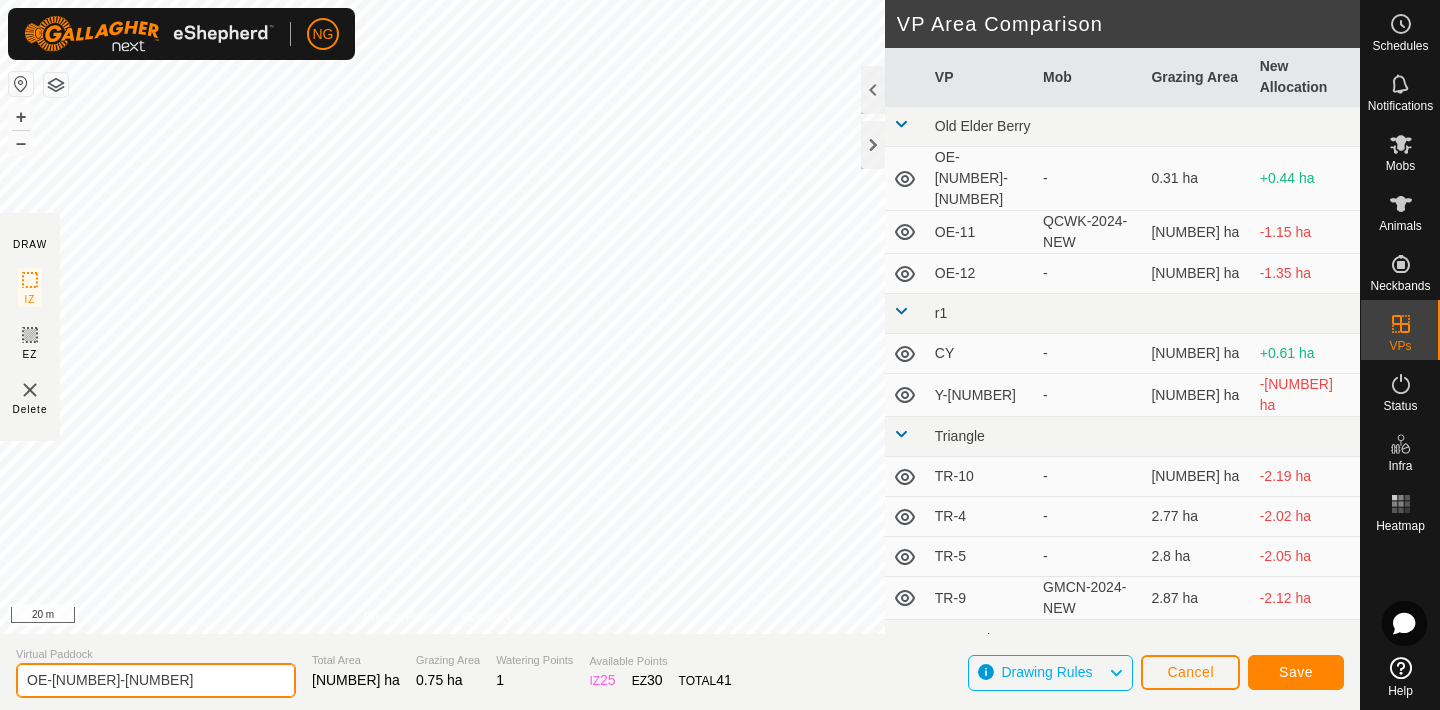 type on "OE-[NUMBER]-[NUMBER]" 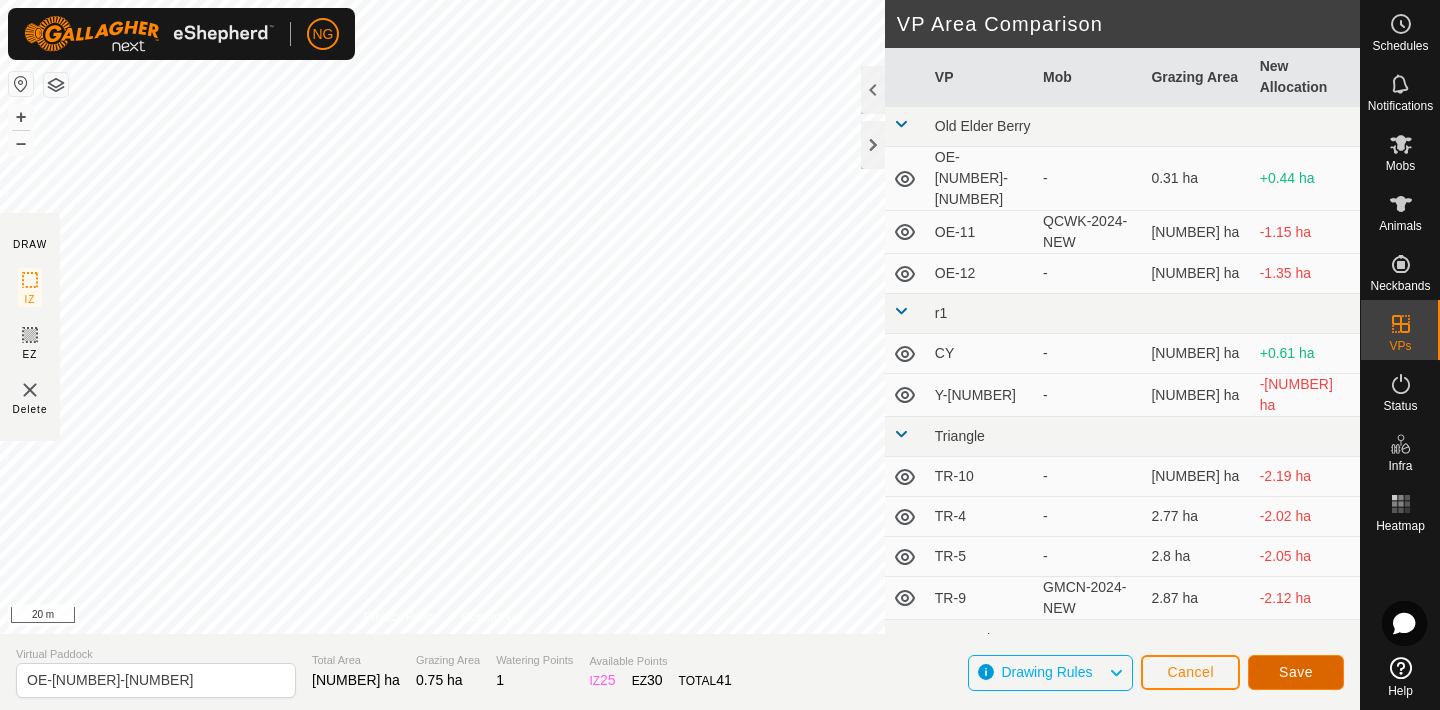 click on "Save" 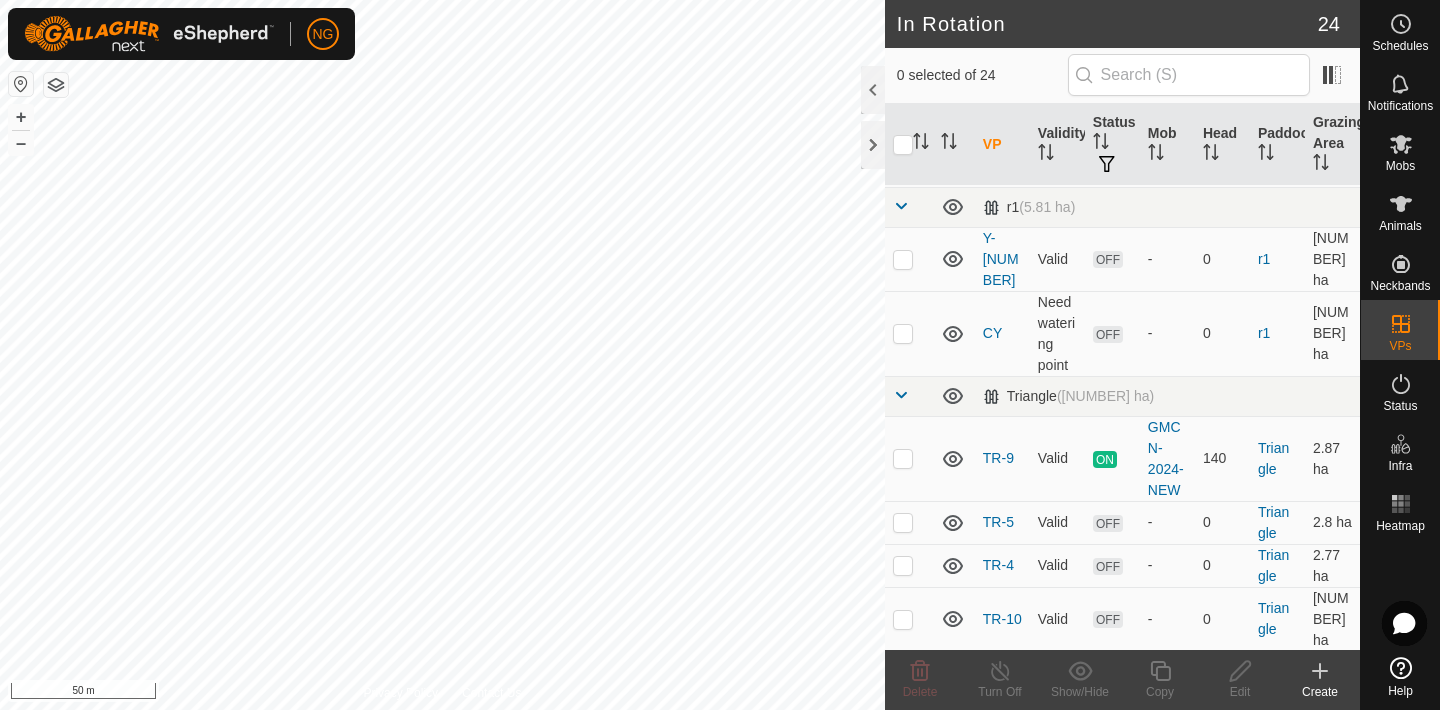 scroll, scrollTop: 508, scrollLeft: 0, axis: vertical 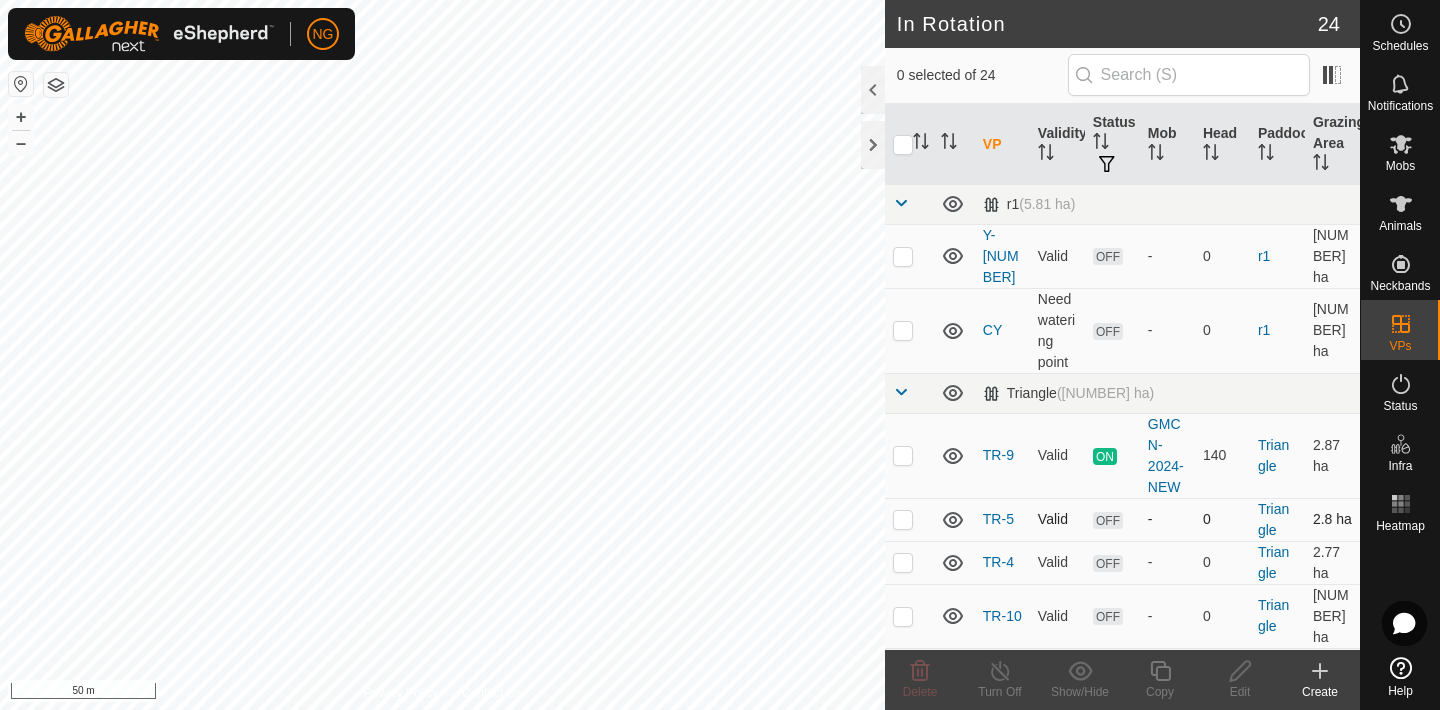 click at bounding box center [903, 519] 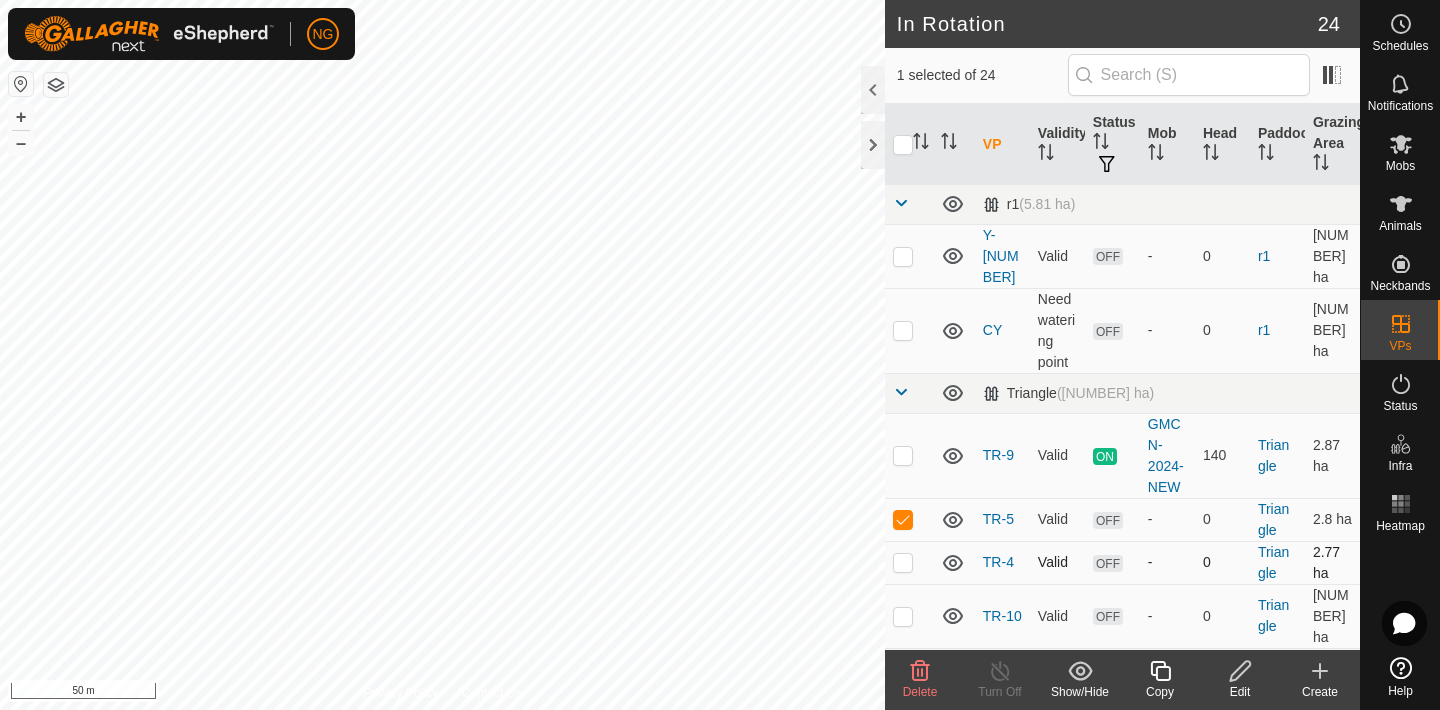 click at bounding box center (903, 562) 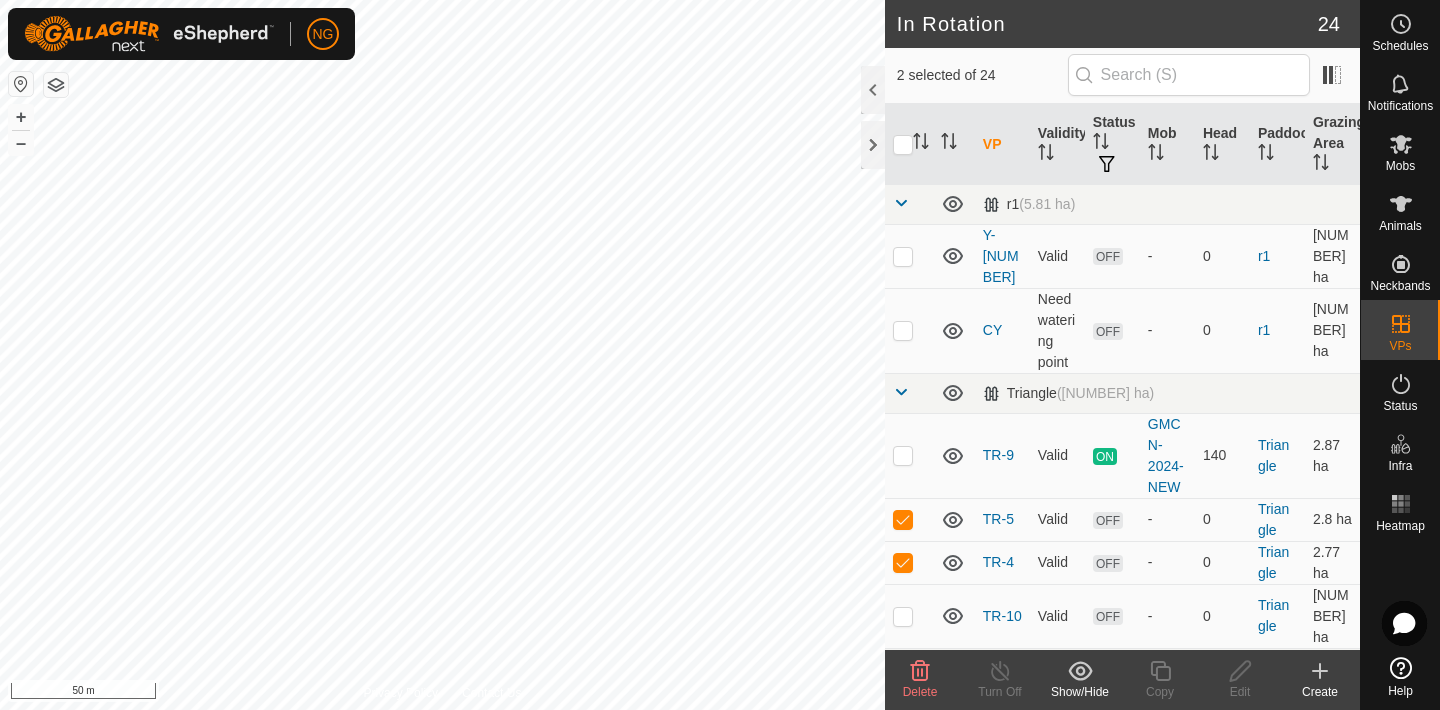 click 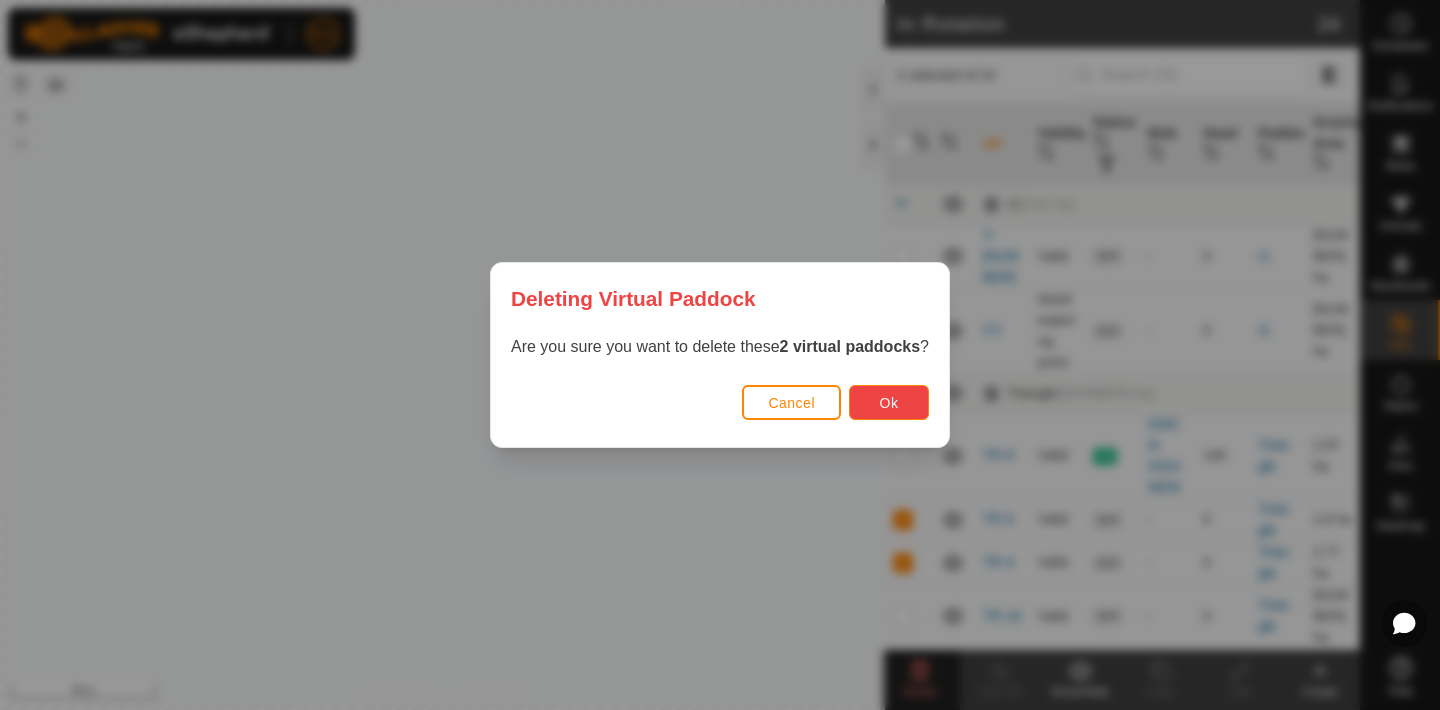 click on "Ok" at bounding box center (889, 403) 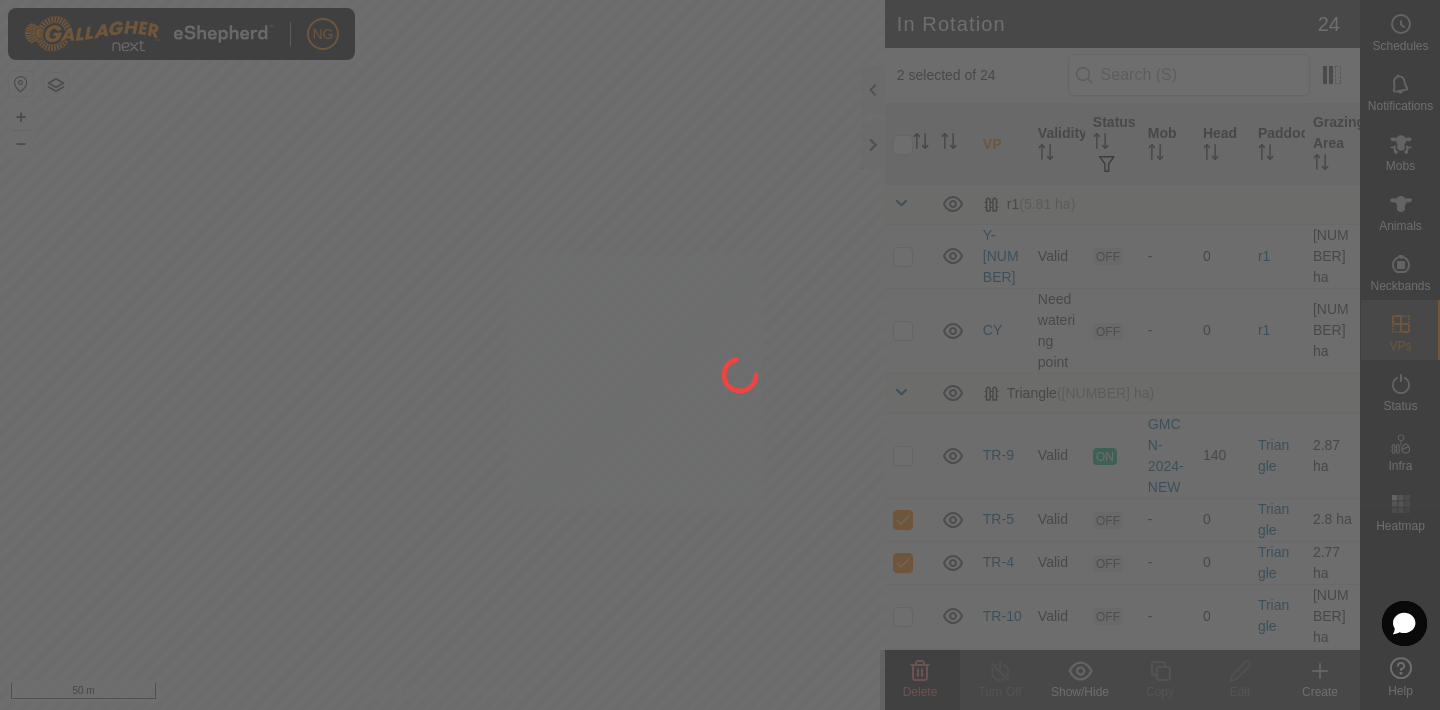 checkbox on "false" 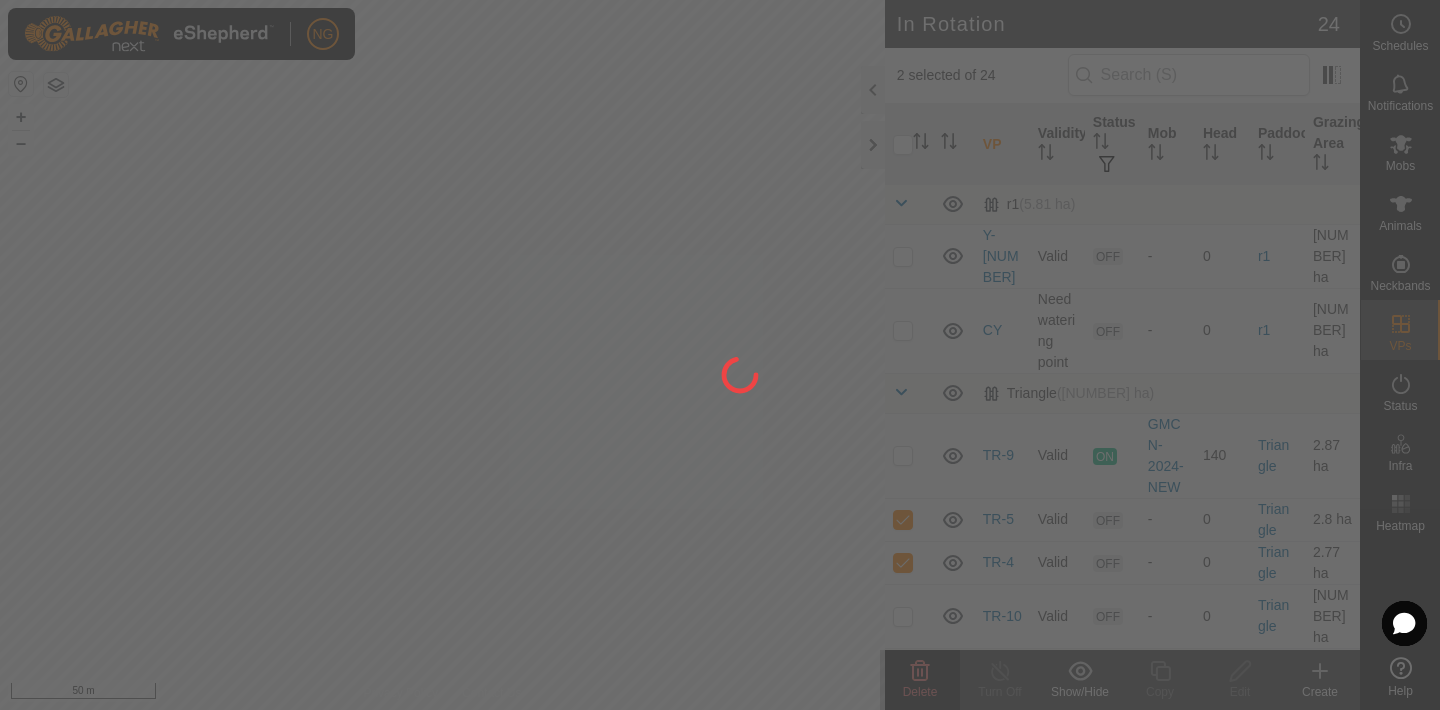 checkbox on "false" 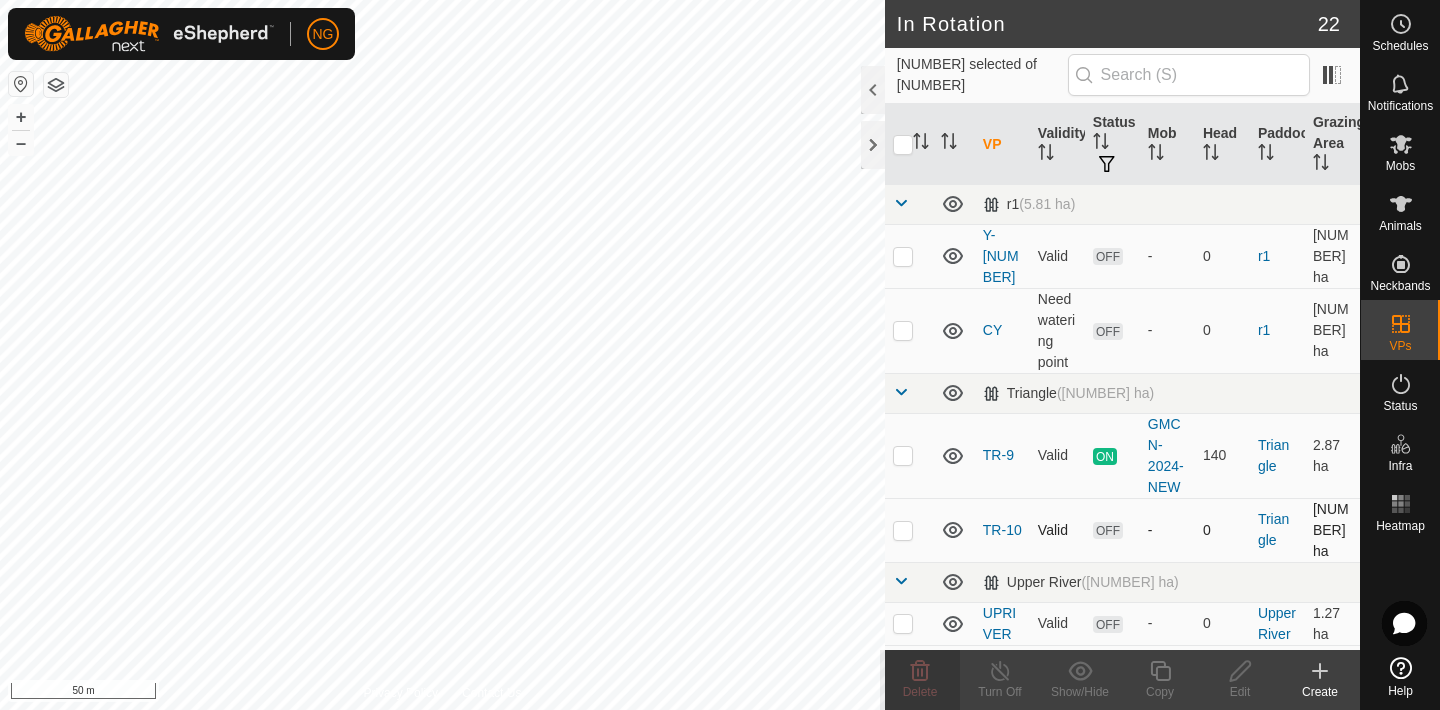 click at bounding box center (903, 530) 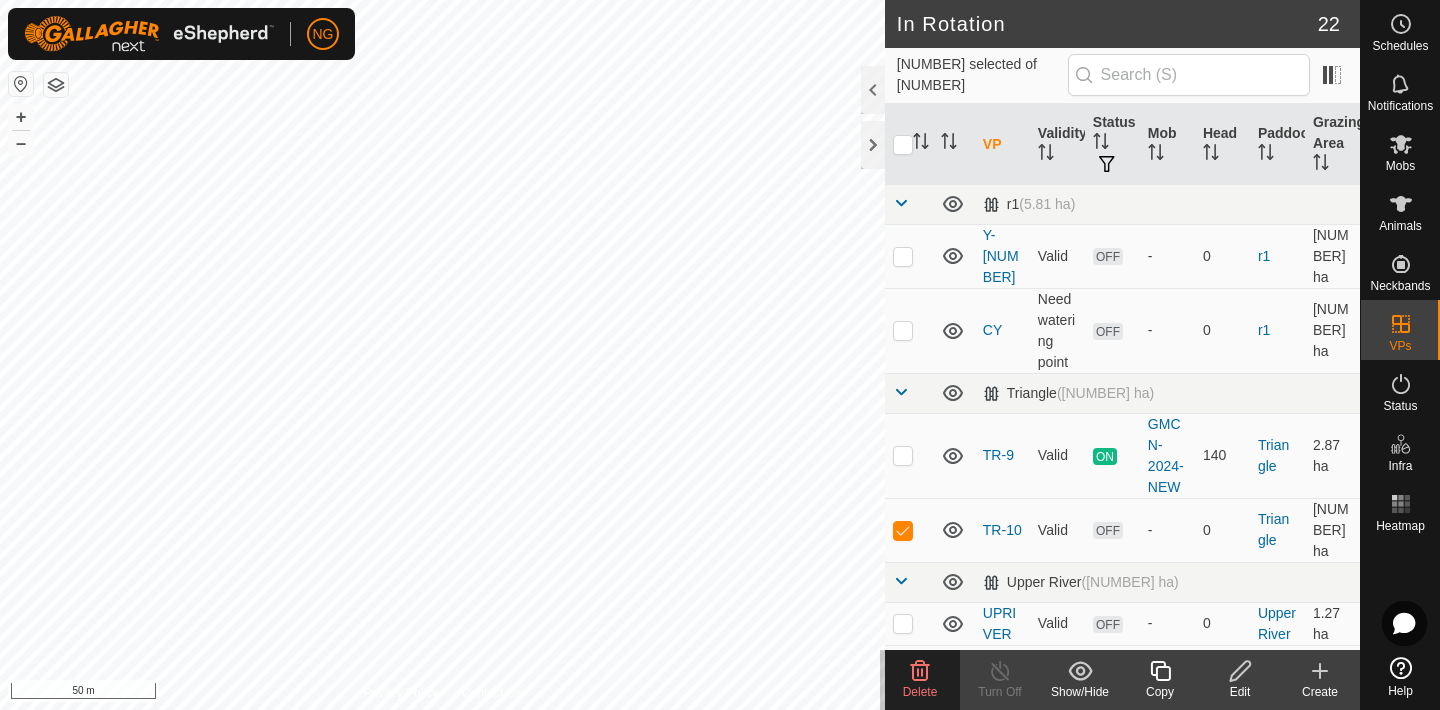 click 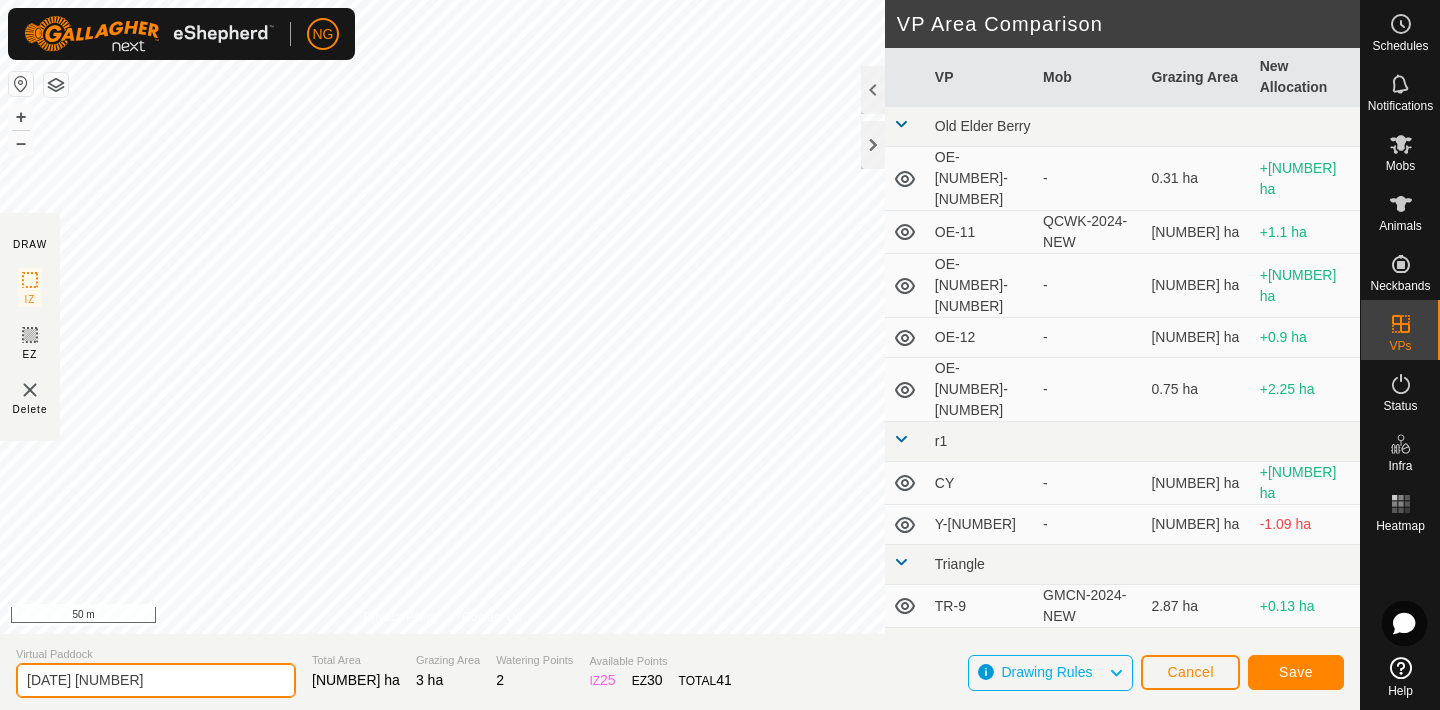click on "[DATE] [NUMBER]" 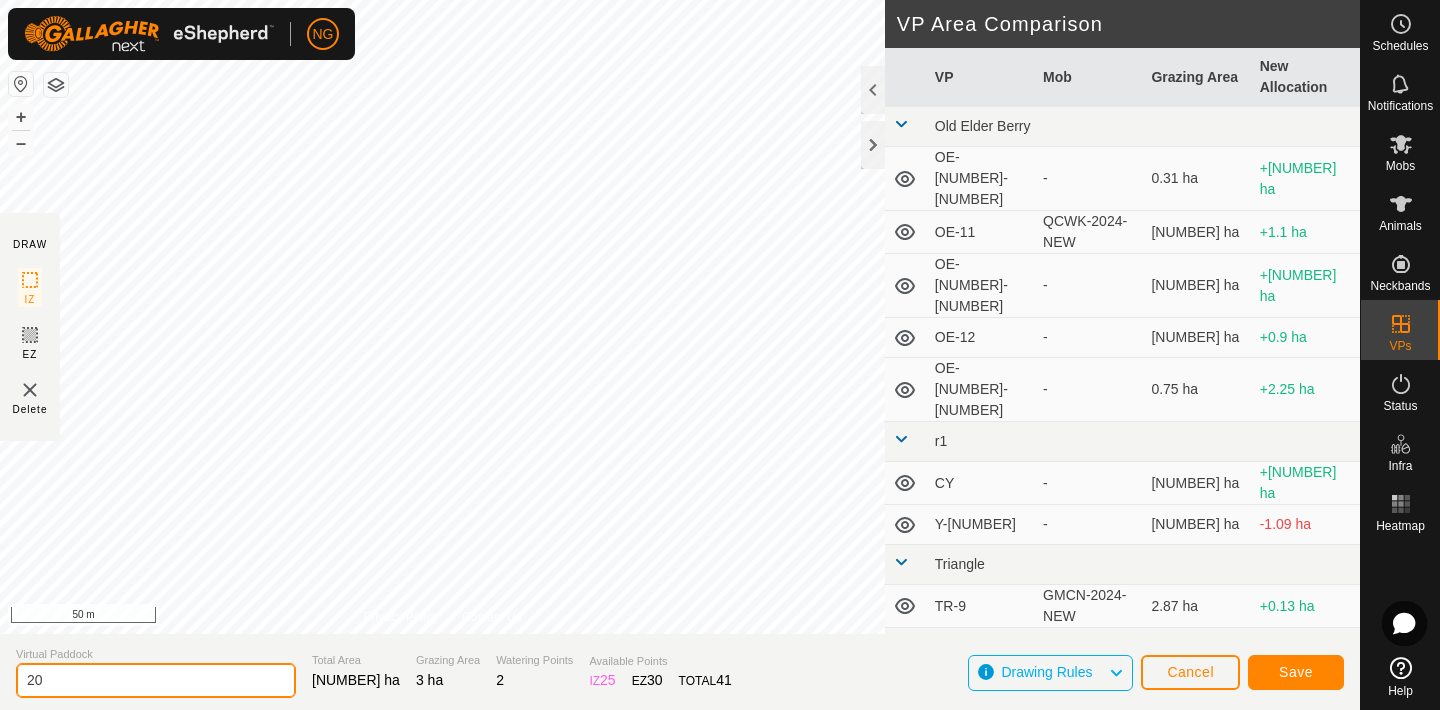 type on "2" 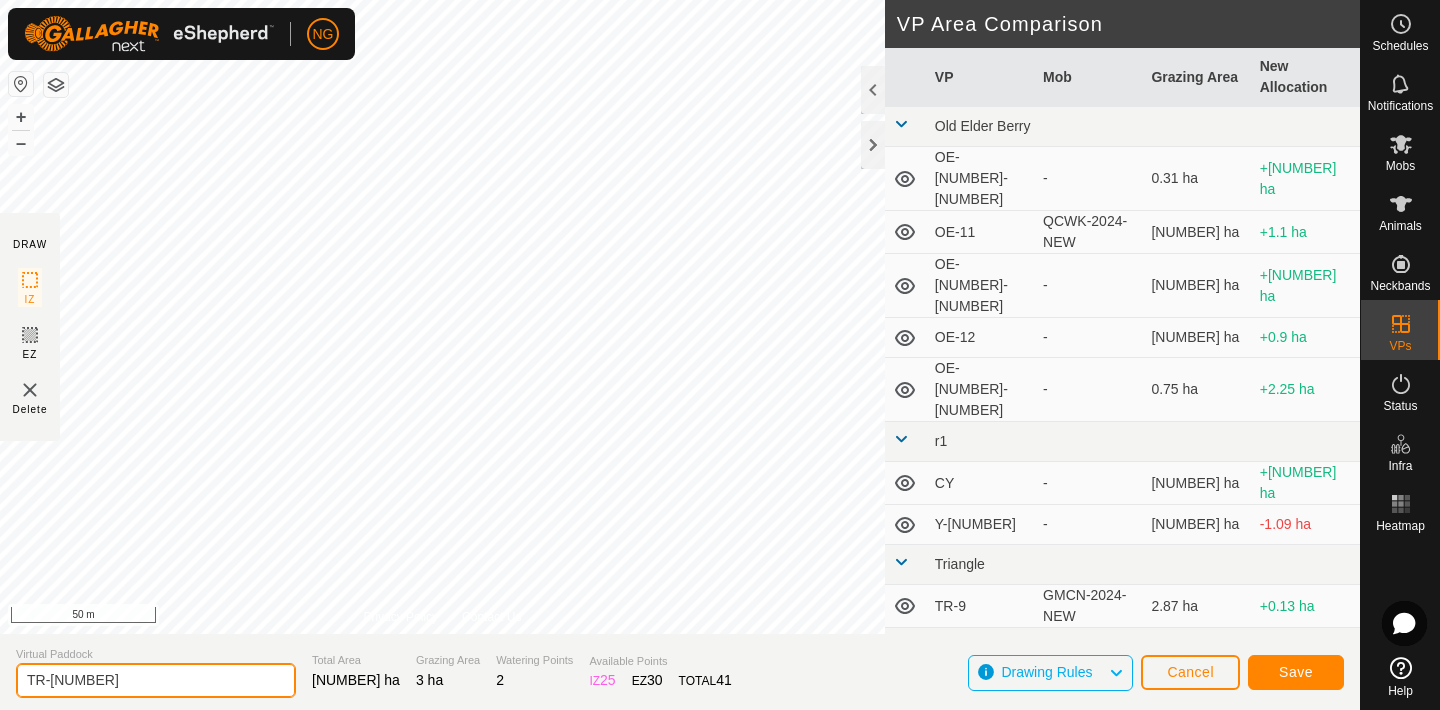 type on "TR-[NUMBER]" 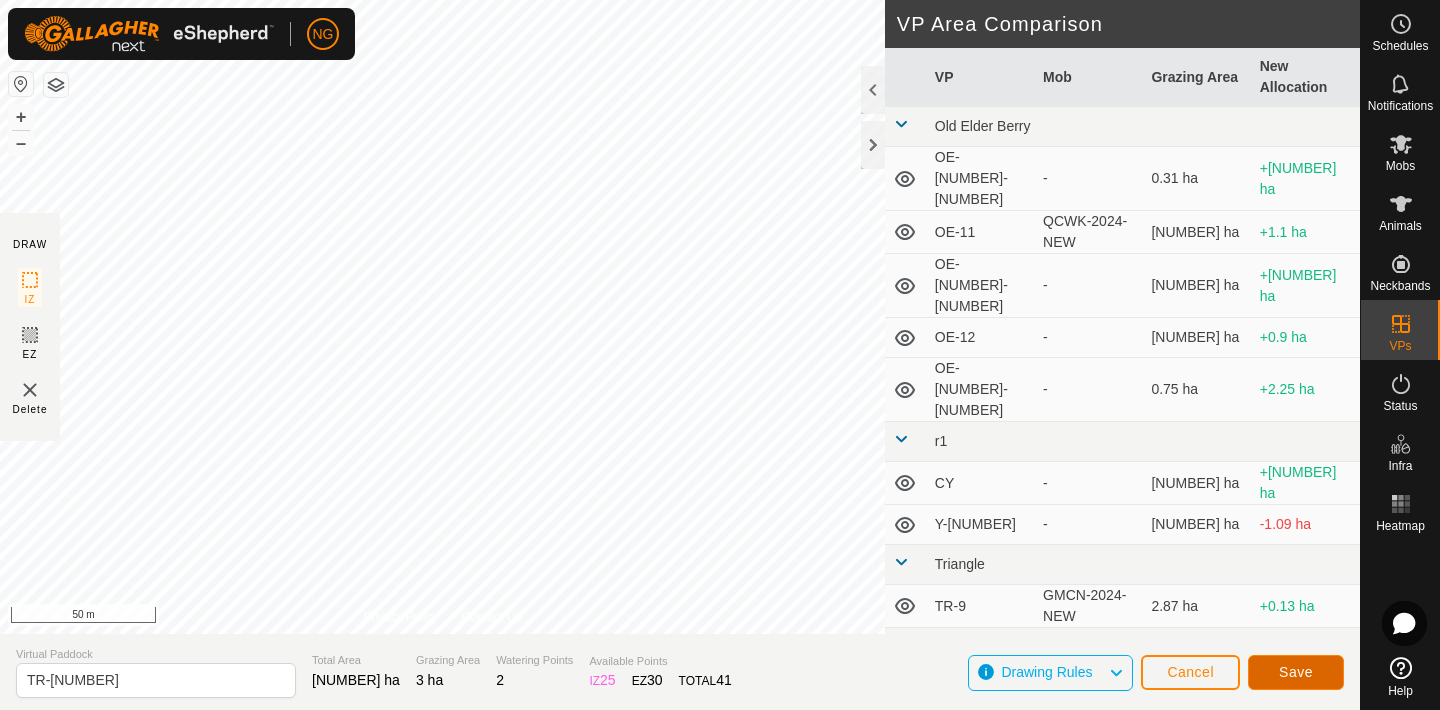 click on "Save" 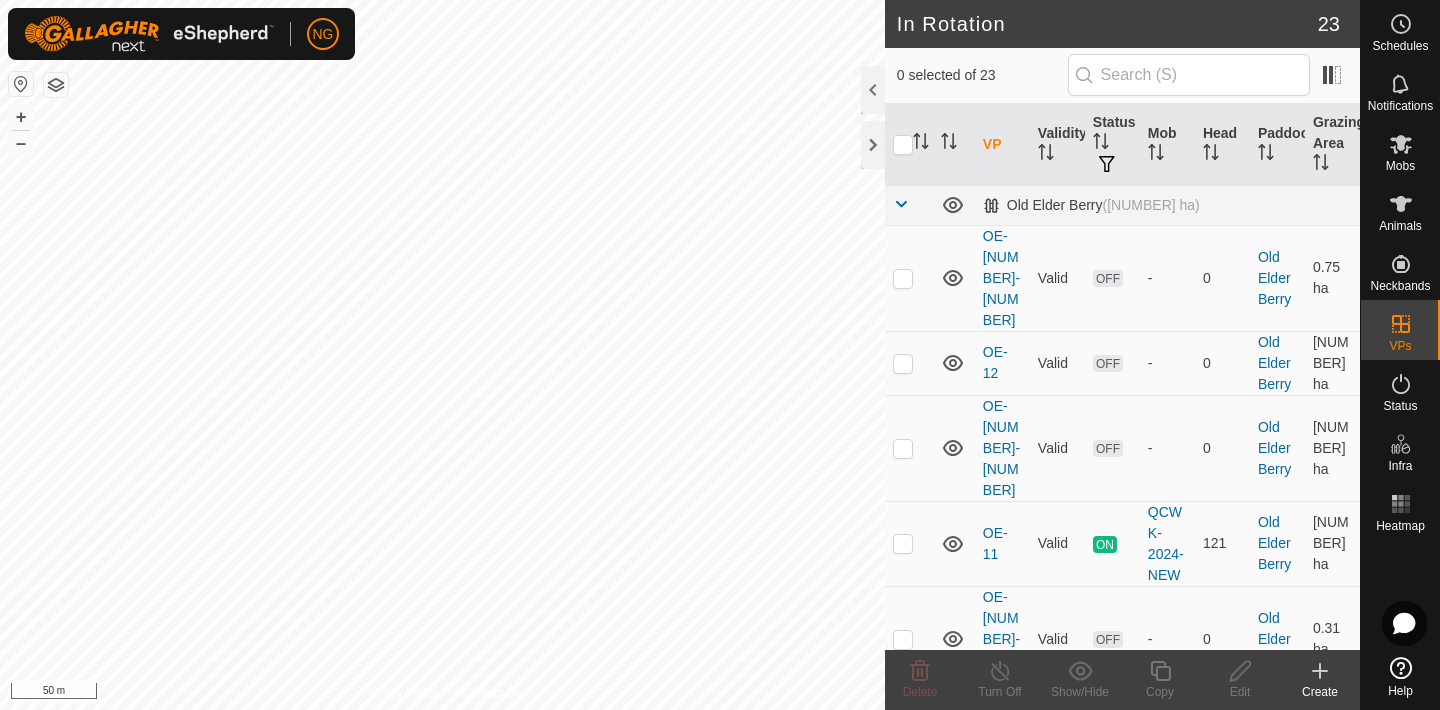 click on "In Rotation [NUMBER] [NUMBER] selected of [NUMBER] VP Validity Status Mob Head Paddock Grazing Area Old Elder Berry ([NUMBER] ha) OE-[NUMBER]-[NUMBER] Valid OFF - [NUMBER] Old Elder Berry [NUMBER] ha OE-[NUMBER] Valid OFF - [NUMBER] Old Elder Berry [NUMBER] ha OE-[NUMBER]-[NUMBER] Valid OFF - [NUMBER] Old Elder Berry [NUMBER] ha OE-[NUMBER] Valid ON QCWK-[NUMBER]-[NUMBER] [NUMBER] Old Elder Berry [NUMBER] ha OE-[NUMBER]-[NUMBER] Valid OFF - [NUMBER] Old Elder Berry [NUMBER] ha r1 ([NUMBER] ha) Y-[NUMBER] Valid OFF - [NUMBER] r1 [NUMBER] ha CY Need watering point OFF - [NUMBER] r1 [NUMBER] ha Triangle ([NUMBER] ha) TR-[NUMBER] Valid ON GMCN-[NUMBER]-[NUMBER] [NUMBER] Triangle [NUMBER] ha TR-[NUMBER] Valid OFF - [NUMBER] Triangle [NUMBER] ha Upper River ([NUMBER] ha) UPRIVER Valid OFF - [NUMBER] Upper River [NUMBER] ha OSPITS Valid OFF - [NUMBER] Upper River [NUMBER] ha Yard Flat ([NUMBER] ha) Y-[NUMBER] Valid OFF - [NUMBER] Yard Flat [NUMBER] ha Y-[NUMBER] Valid OFF - [NUMBER] Yard Flat [NUMBER] ha Y-[NUMBER] Valid OFF - [NUMBER] Yard Flat OFF" 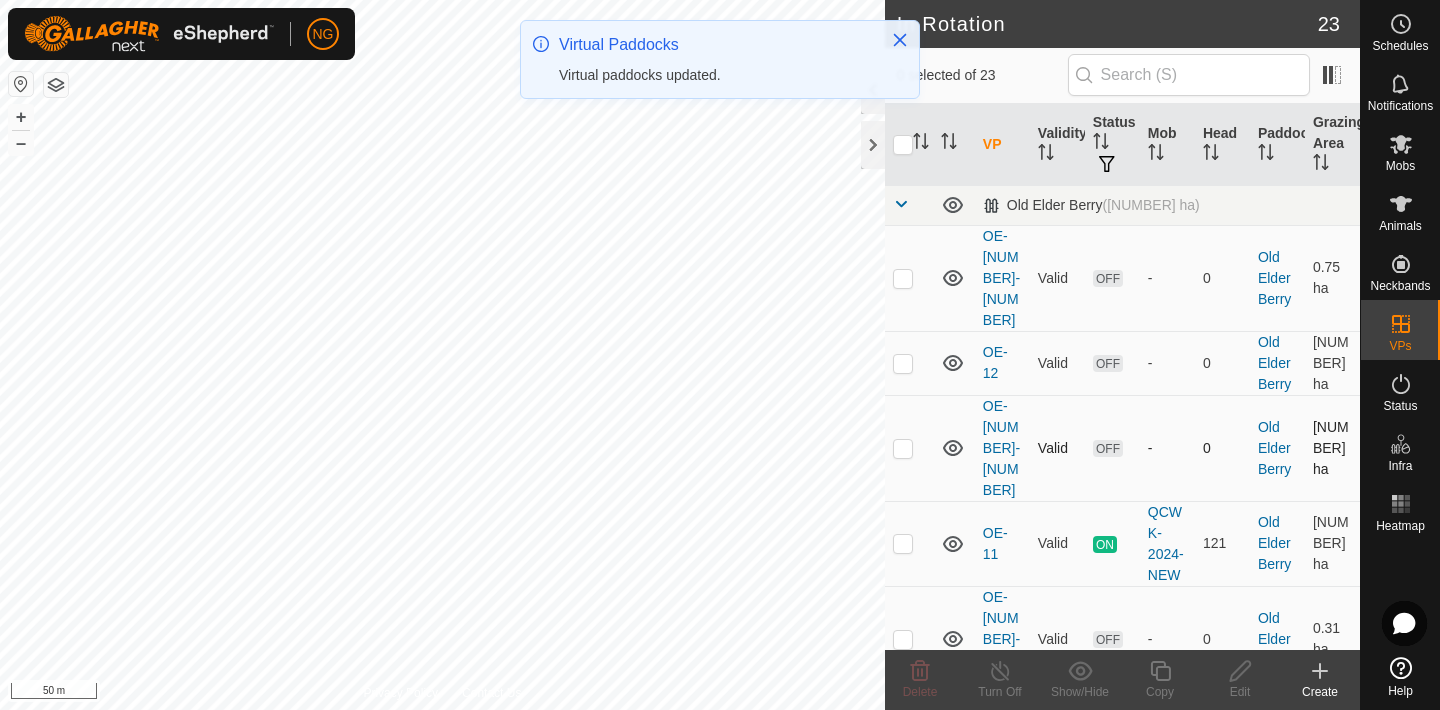 click on "In Rotation [NUMBER] [NUMBER] selected of [NUMBER] VP Validity Status Mob Head Paddock Grazing Area Old Elder Berry ([NUMBER] ha) OE-[NUMBER]-[NUMBER] Valid OFF - [NUMBER] Old Elder Berry [NUMBER] ha OE-[NUMBER] Valid OFF - [NUMBER] Old Elder Berry [NUMBER] ha OE-[NUMBER]-[NUMBER] Valid OFF - [NUMBER] Old Elder Berry [NUMBER] ha OE-[NUMBER] Valid ON QCWK-[NUMBER]-[NUMBER] [NUMBER] Old Elder Berry [NUMBER] ha OE-[NUMBER]-[NUMBER] Valid OFF - [NUMBER] Old Elder Berry [NUMBER] ha r1 ([NUMBER] ha) Y-[NUMBER] Valid OFF - [NUMBER] r1 [NUMBER] ha CY Need watering point OFF - [NUMBER] r1 [NUMBER] ha Triangle ([NUMBER] ha) TR-[NUMBER] Valid ON GMCN-[NUMBER]-[NUMBER] [NUMBER] Triangle [NUMBER] ha TR-[NUMBER] Valid OFF - [NUMBER] Triangle [NUMBER] ha Upper River ([NUMBER] ha) UPRIVER Valid OFF - [NUMBER] Upper River [NUMBER] ha OSPITS Valid OFF - [NUMBER] Upper River [NUMBER] ha Yard Flat ([NUMBER] ha) Y-[NUMBER] Valid OFF - [NUMBER] Yard Flat [NUMBER] ha Y-[NUMBER] Valid OFF - [NUMBER] Yard Flat [NUMBER] ha Y-[NUMBER] Valid OFF - [NUMBER] Yard Flat OFF" 